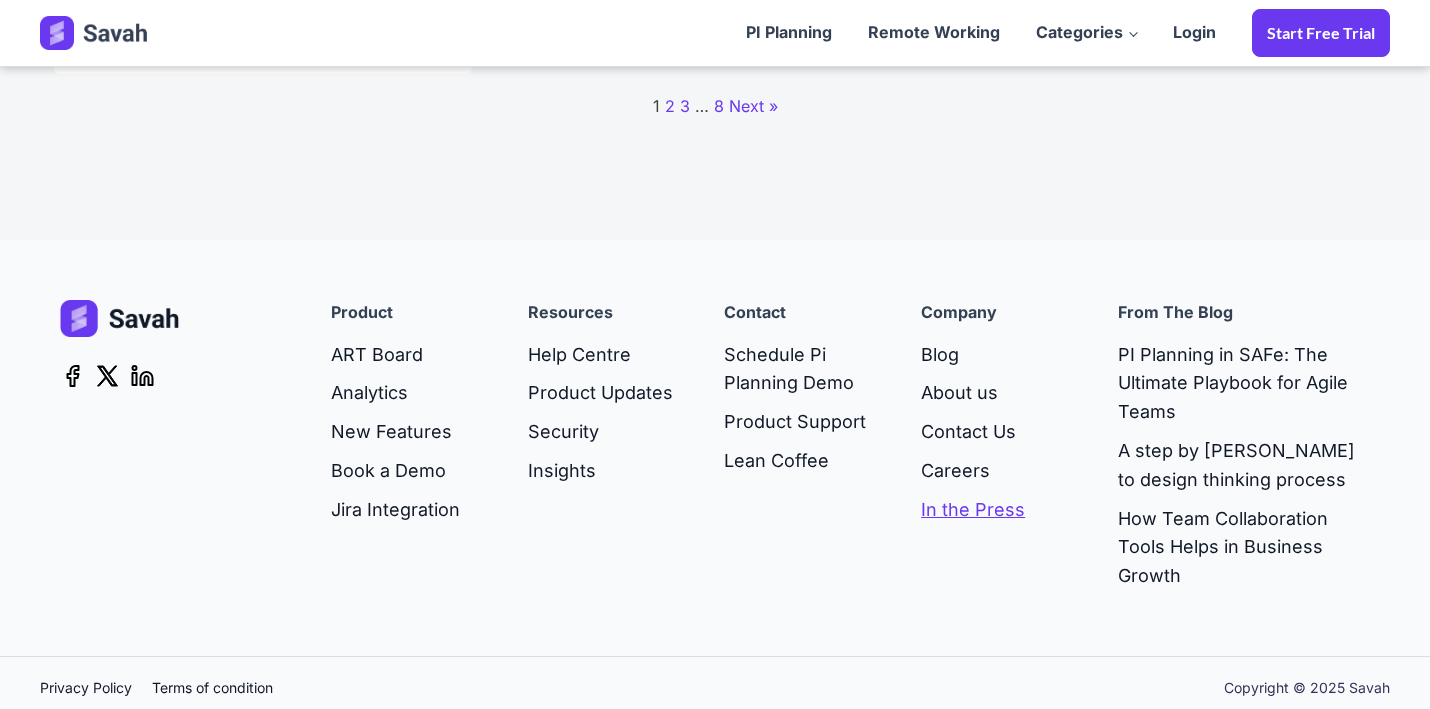 scroll, scrollTop: 2488, scrollLeft: 0, axis: vertical 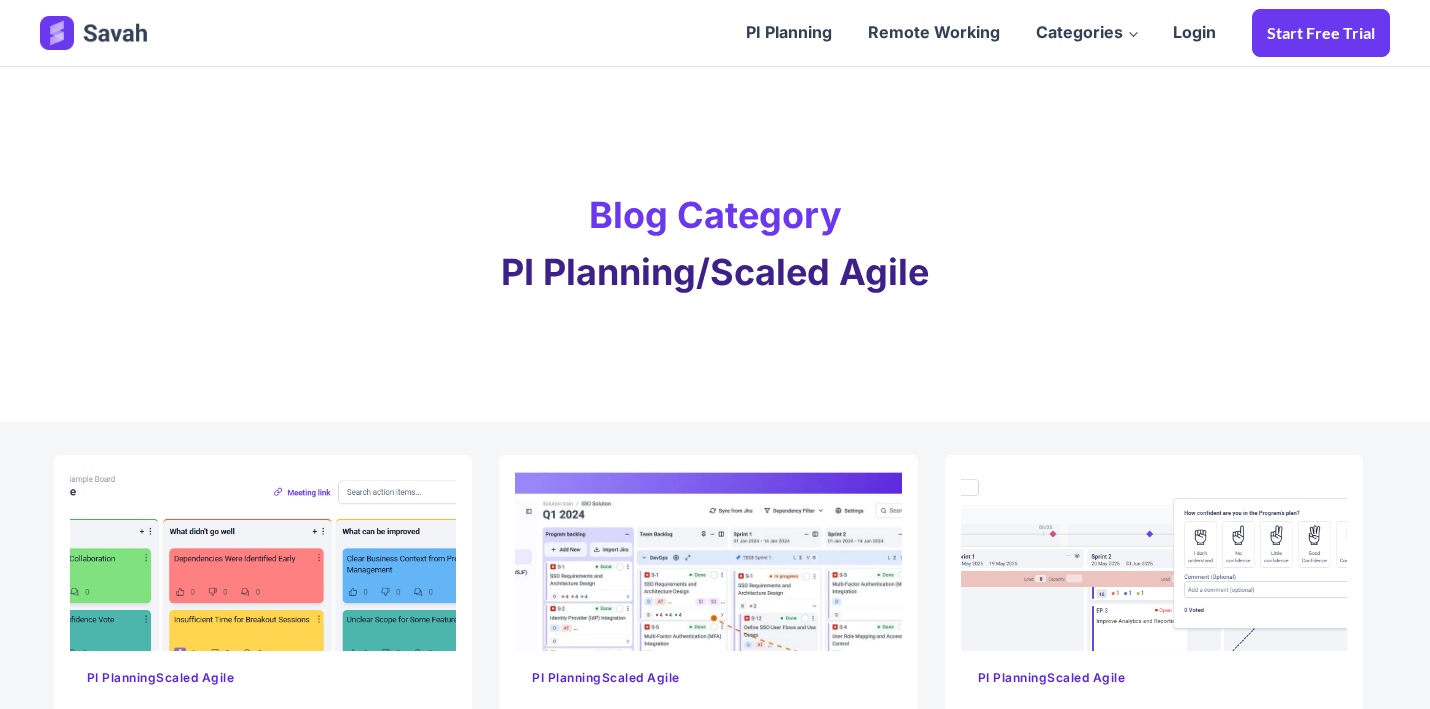 click at bounding box center [96, 33] 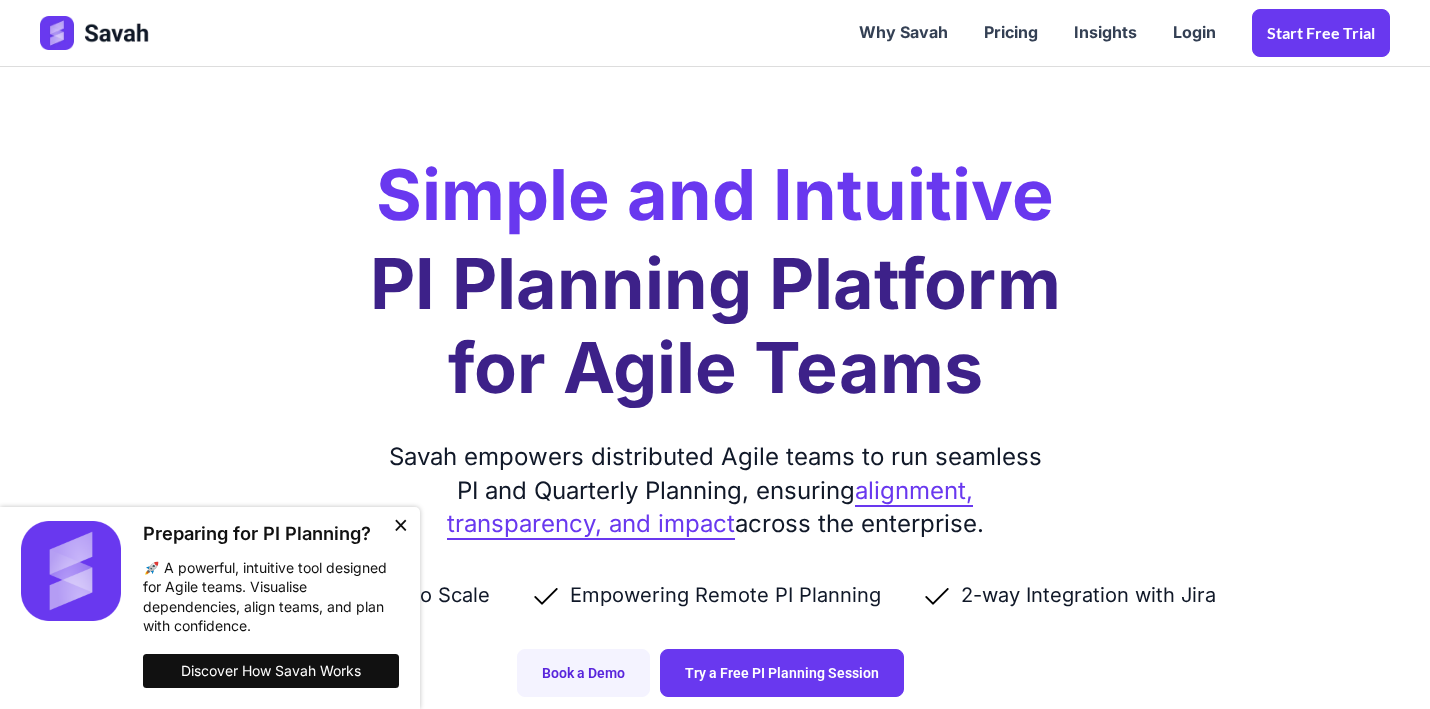 scroll, scrollTop: 12, scrollLeft: 0, axis: vertical 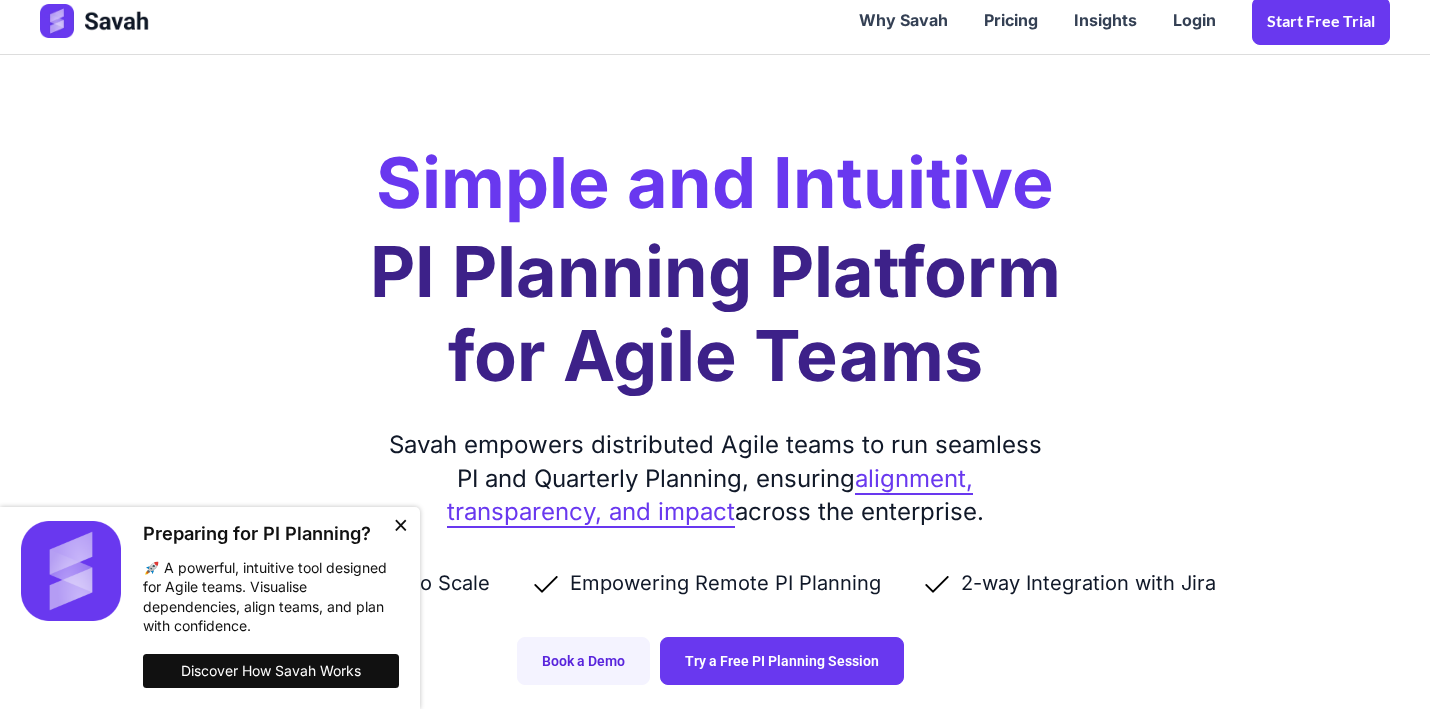 click at bounding box center (400, 527) 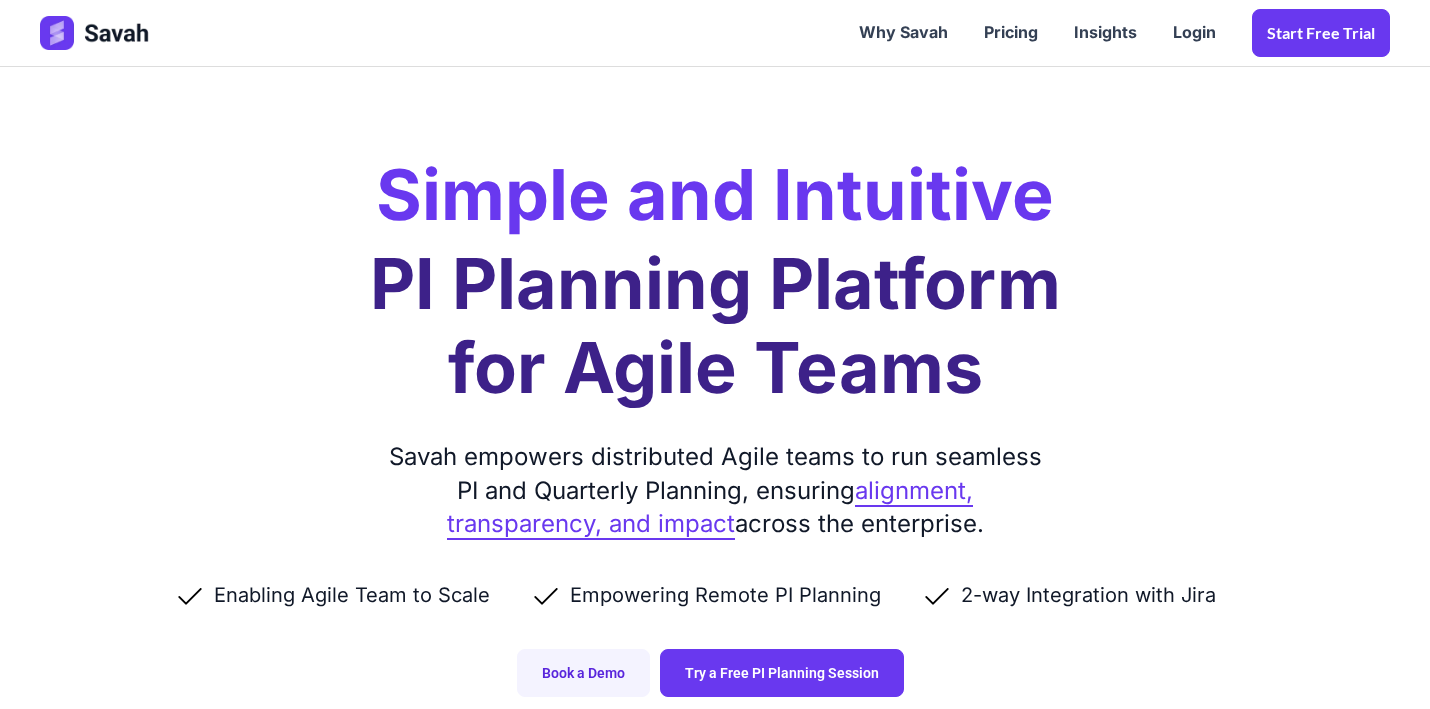 scroll, scrollTop: 0, scrollLeft: 0, axis: both 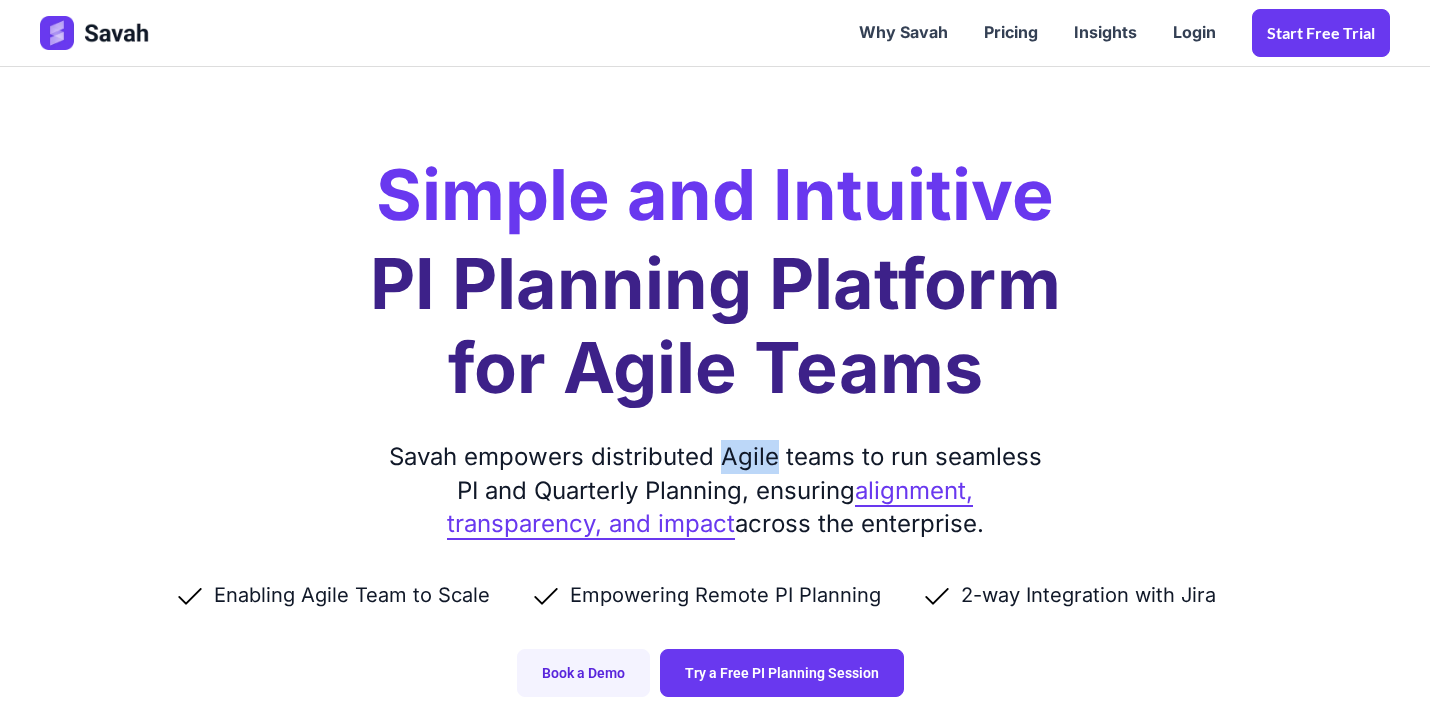 click on "Savah empowers distributed Agile teams to run seamless PI and Quarterly Planning, ensuring  alignment, transparency, and impact  across the enterprise." at bounding box center [715, 490] 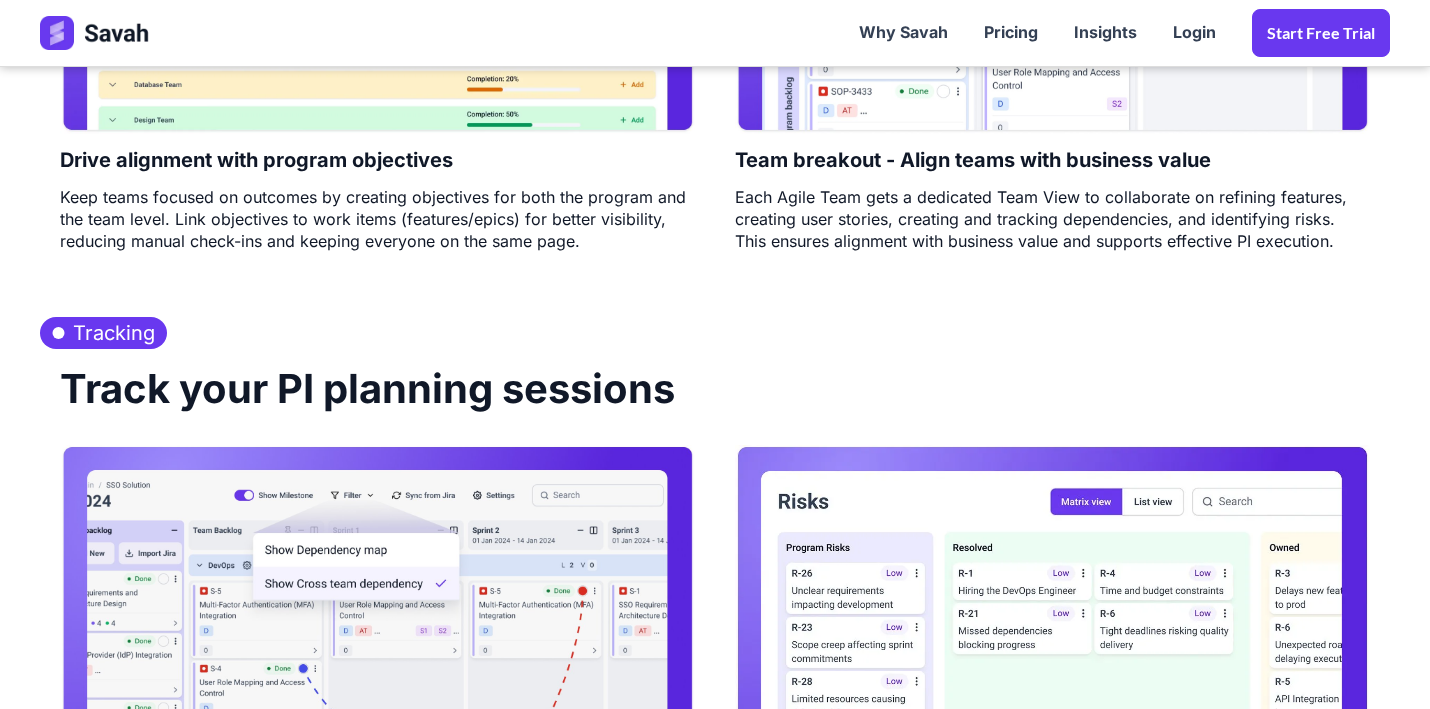 scroll, scrollTop: 2317, scrollLeft: 0, axis: vertical 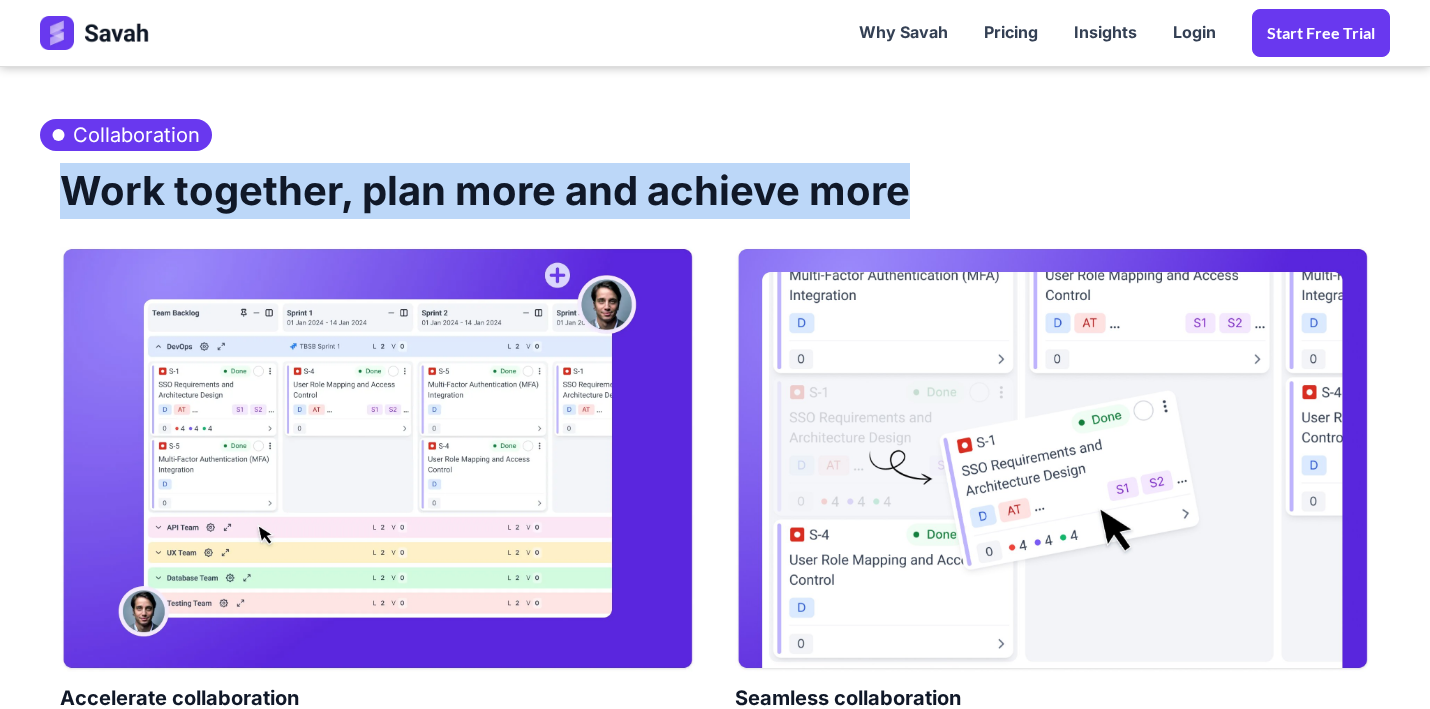 drag, startPoint x: 898, startPoint y: 191, endPoint x: 894, endPoint y: 142, distance: 49.162994 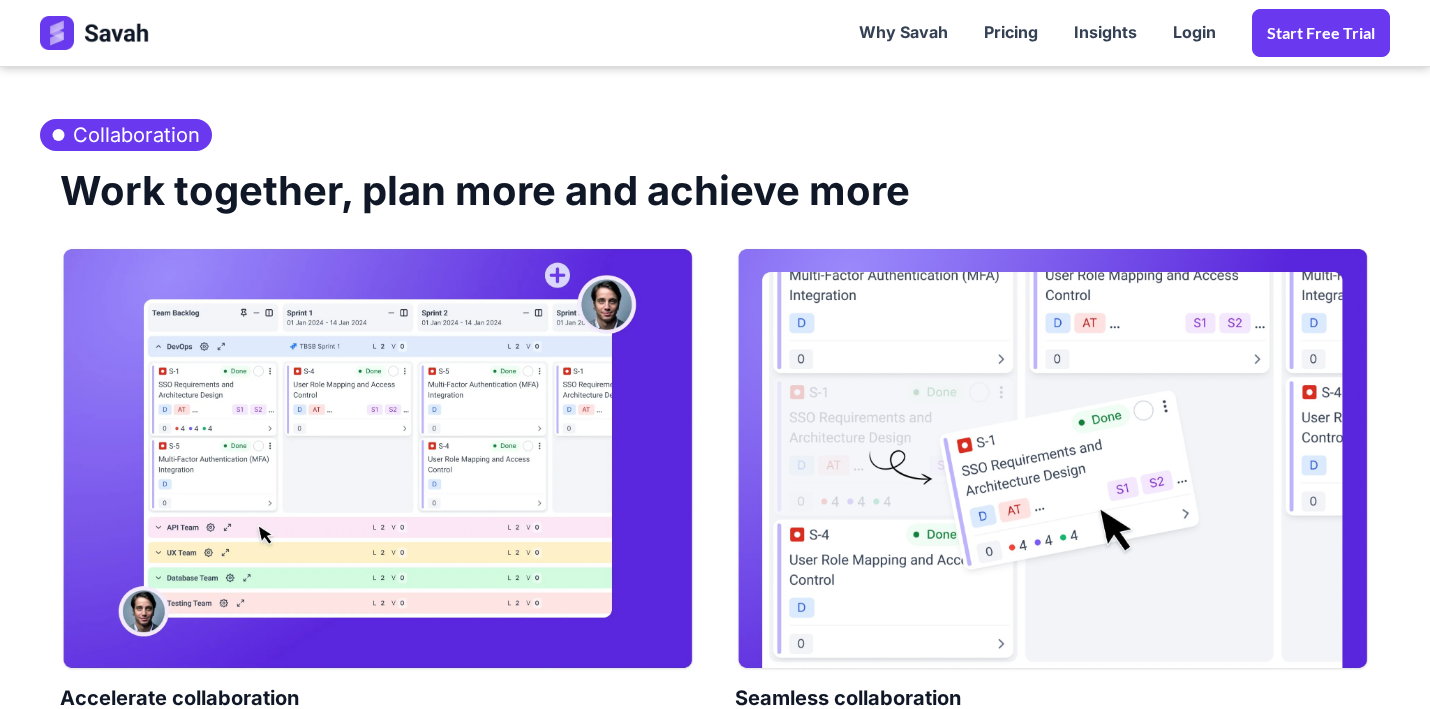 click on "Work together, plan more and achieve more" at bounding box center (475, 189) 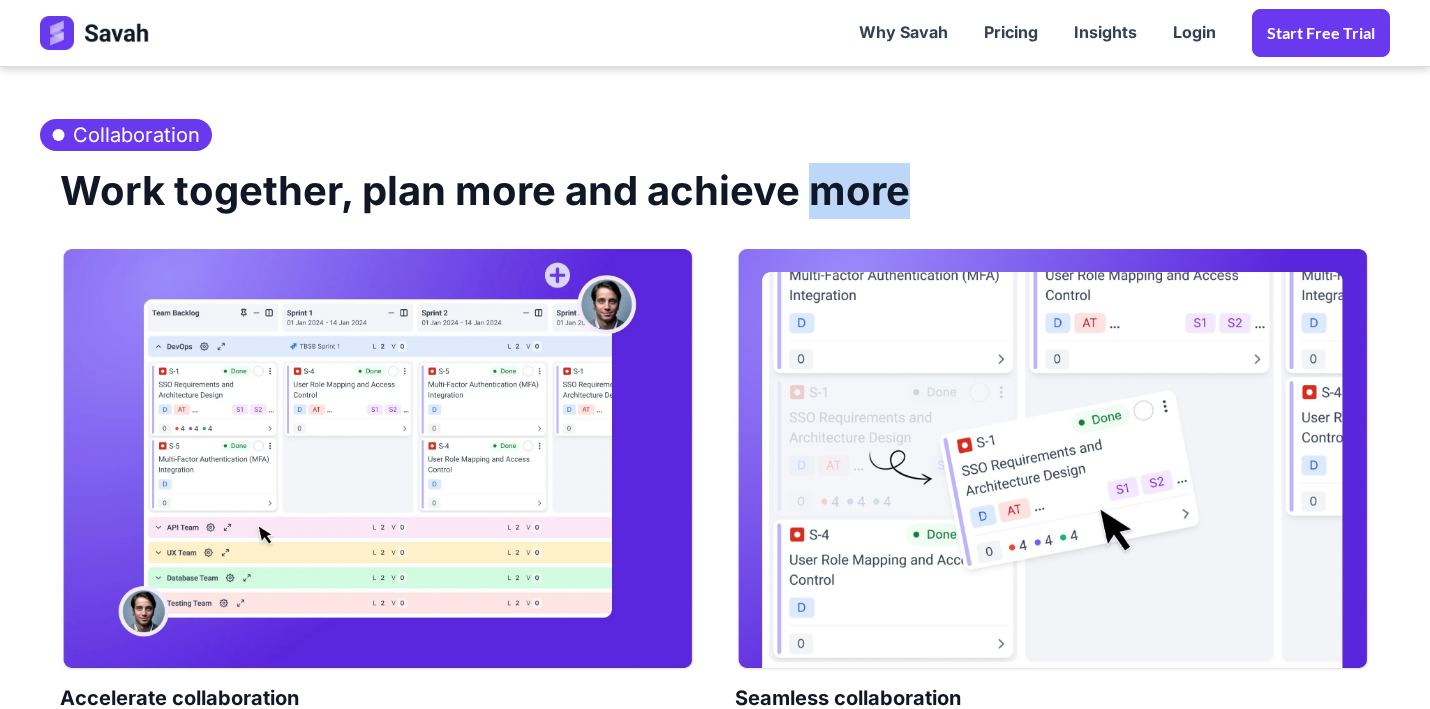 click on "Work together, plan more and achieve more" at bounding box center (475, 189) 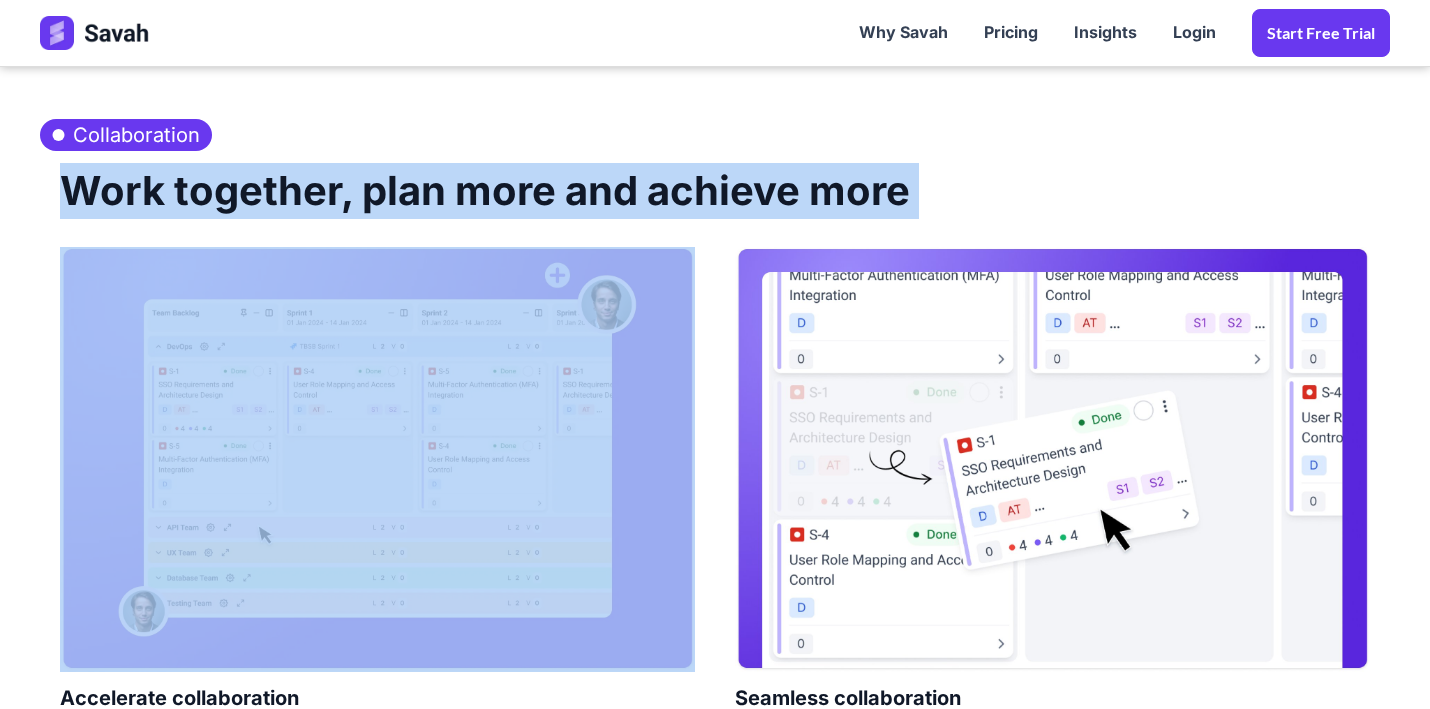 click on "Work together, plan more and achieve more" at bounding box center (475, 189) 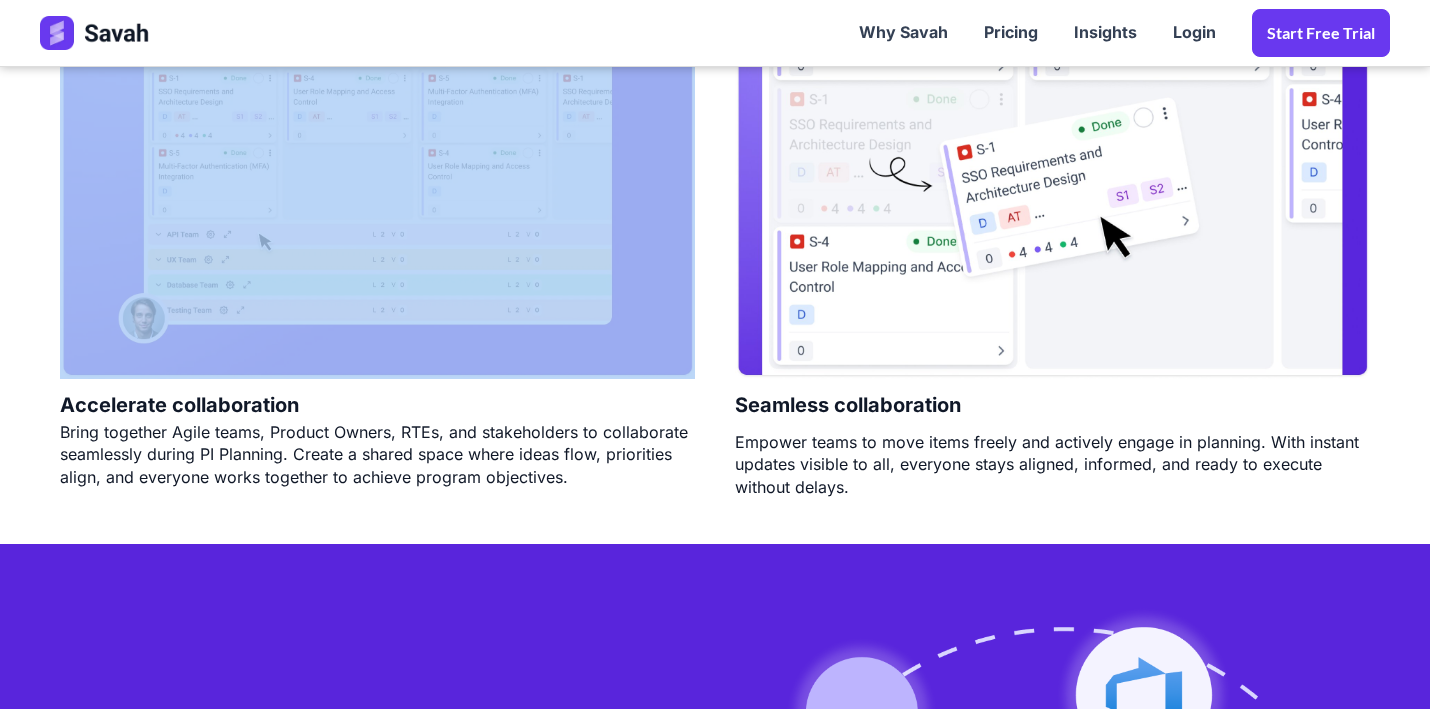 scroll, scrollTop: 4061, scrollLeft: 0, axis: vertical 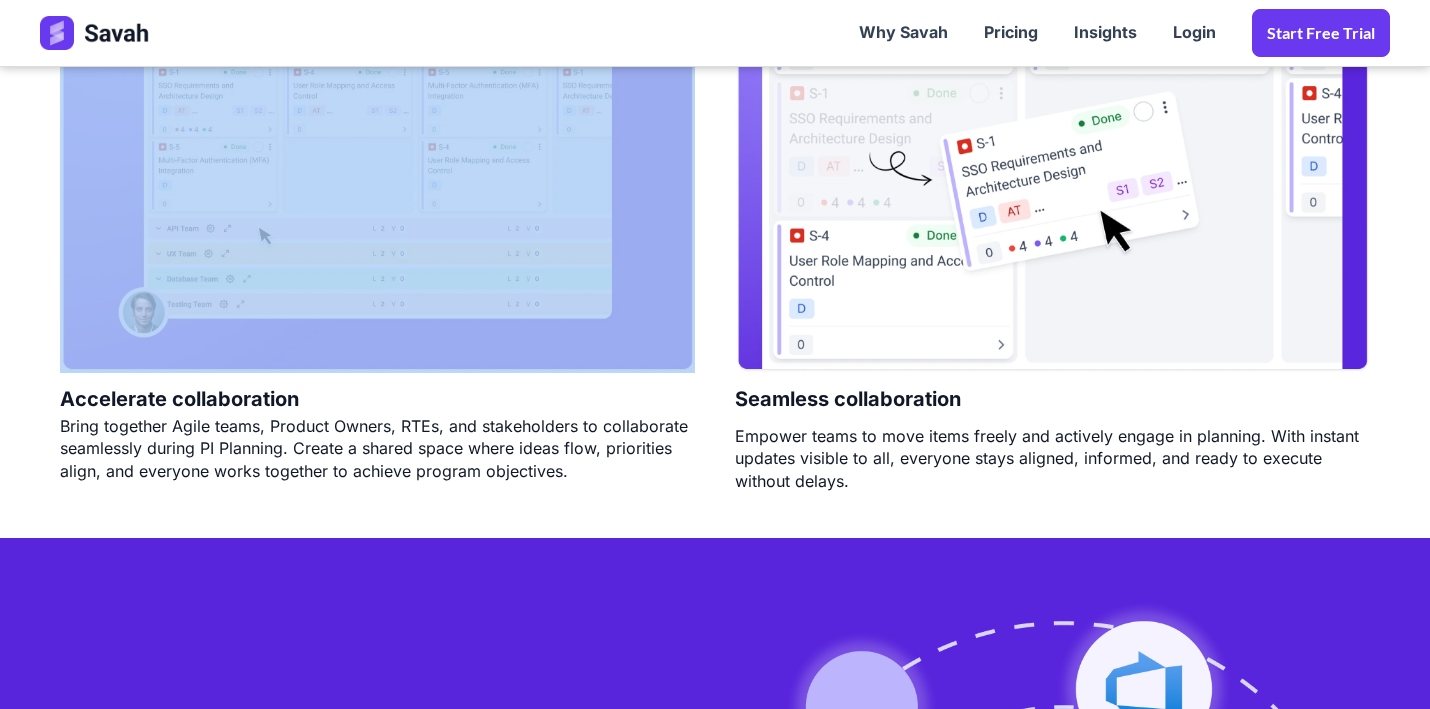 click on "Accelerate collaboration Bring together Agile teams, Product Owners, RTEs, and stakeholders to collaborate seamlessly during PI Planning. Create a shared space where ideas flow, priorities align, and everyone works together to achieve program objectives.  Seamless collaboration Empower teams to move items freely and actively engage in planning. With instant updates visible to all, everyone stays aligned, informed, and ready to execute without delays." at bounding box center (715, 220) 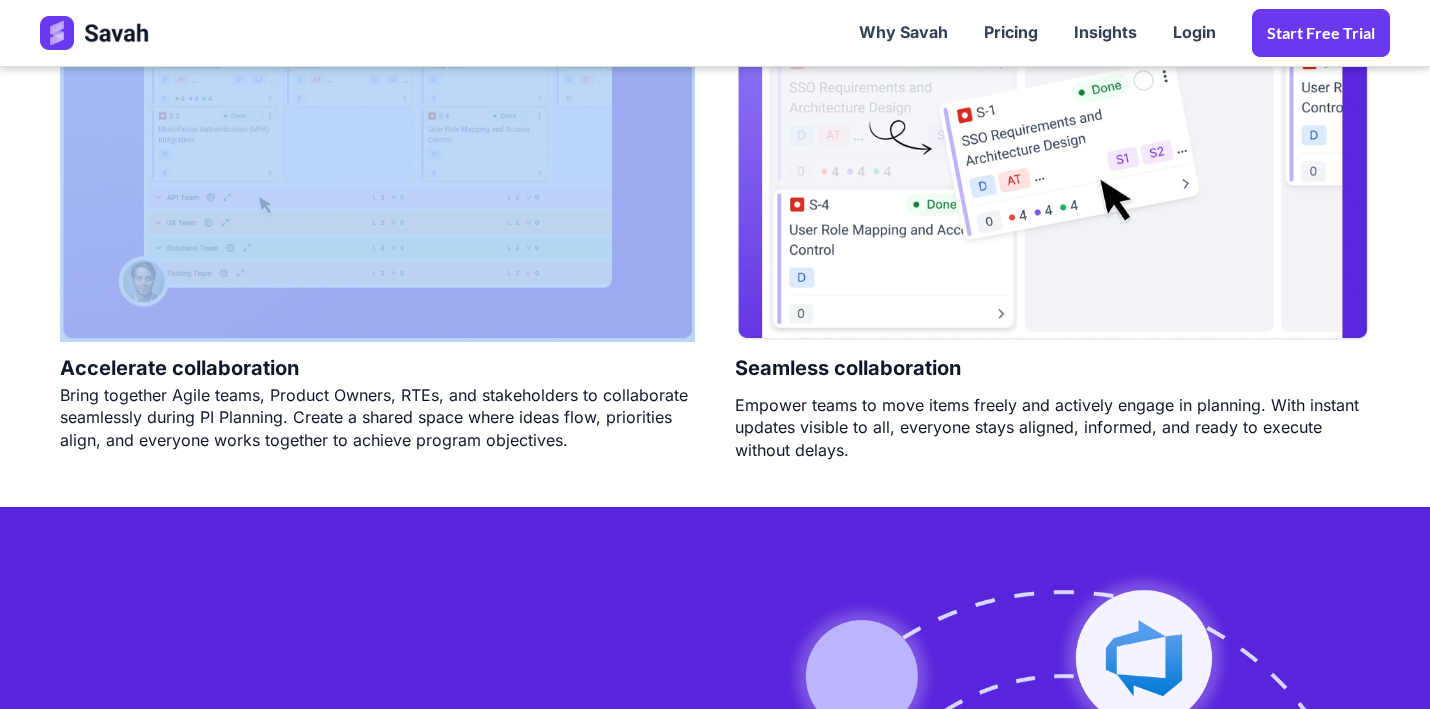 scroll, scrollTop: 4603, scrollLeft: 0, axis: vertical 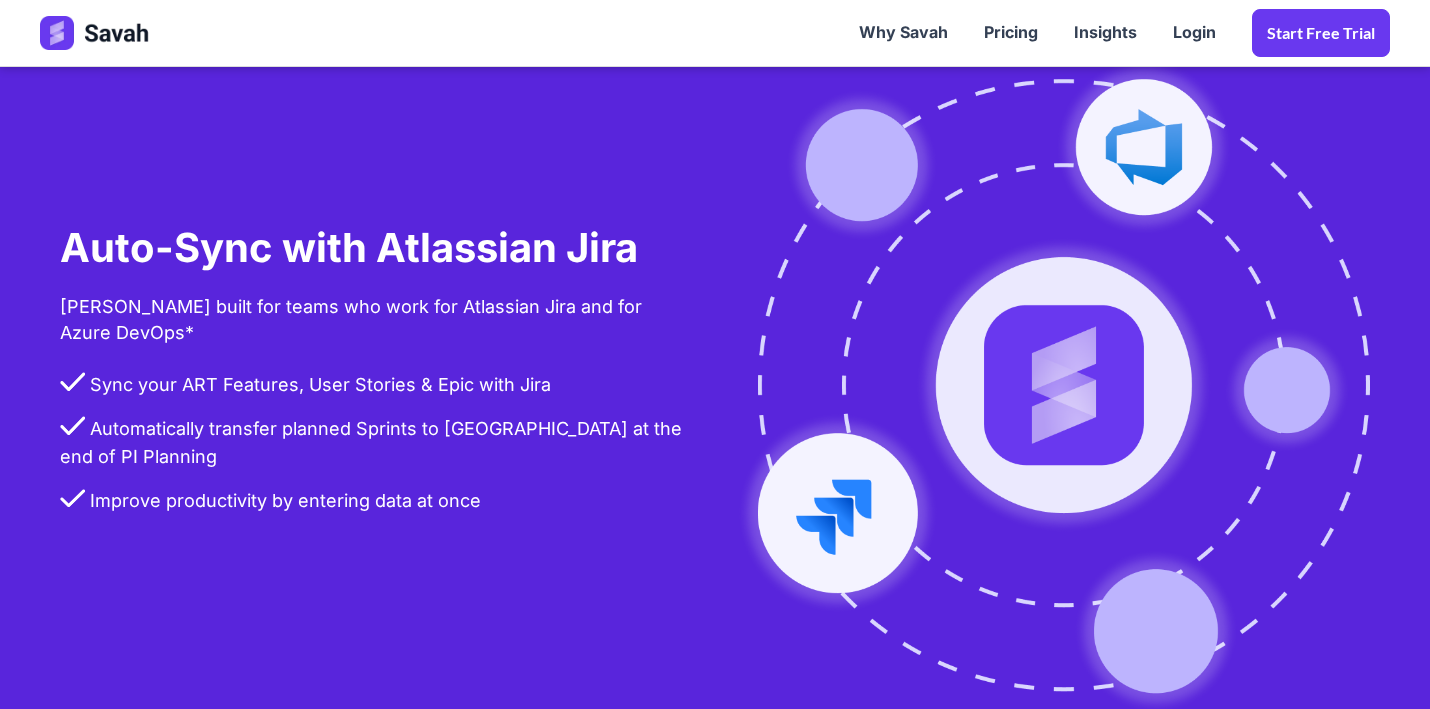 click on "Sync your ART Features, User Stories & Epic  with Jira" at bounding box center (377, 393) 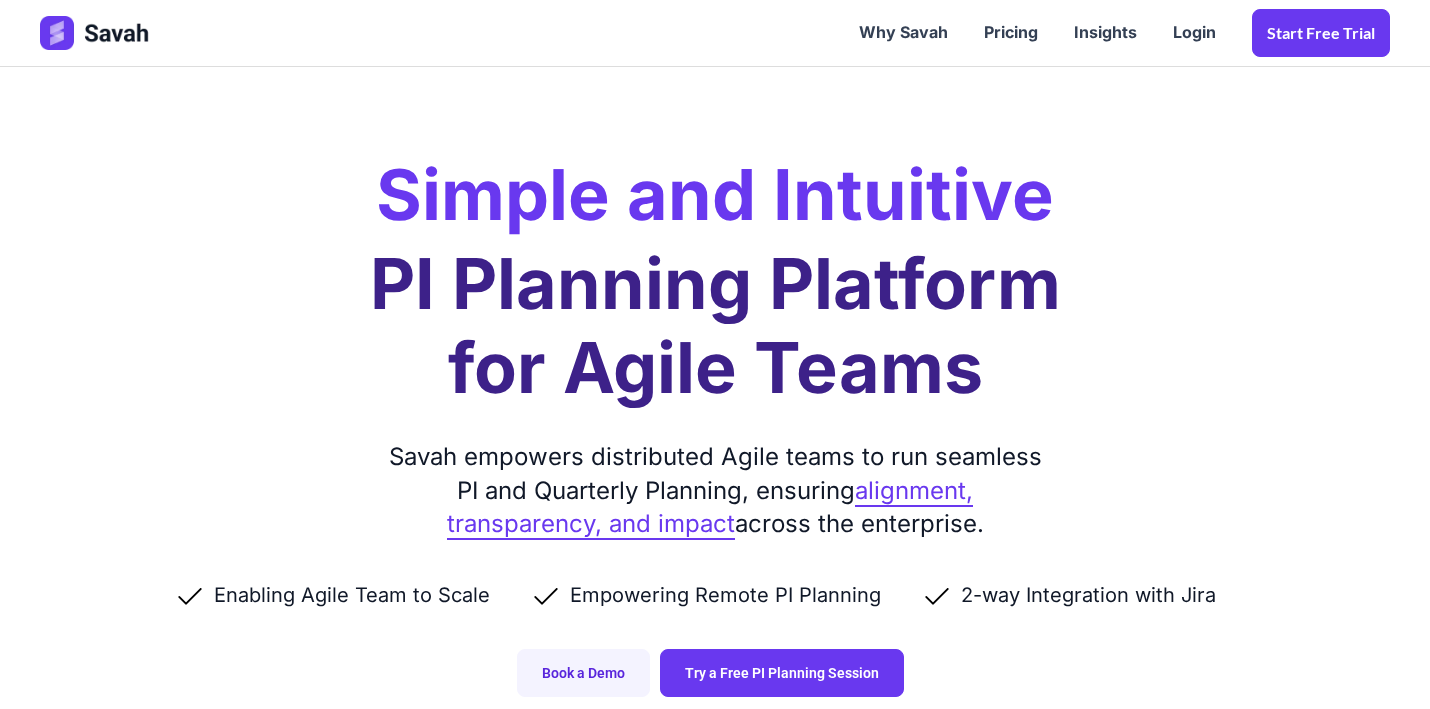 scroll, scrollTop: 0, scrollLeft: 0, axis: both 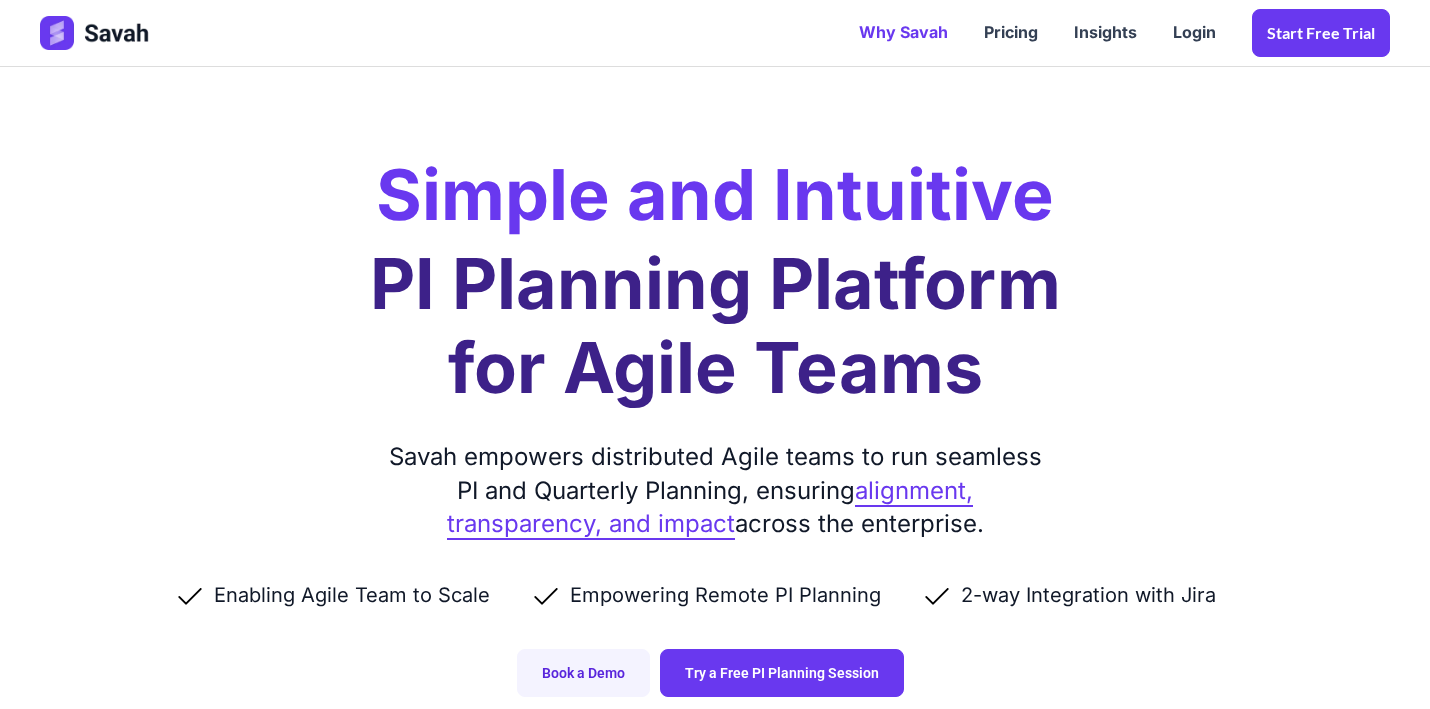 click on "Why Savah" at bounding box center (903, 33) 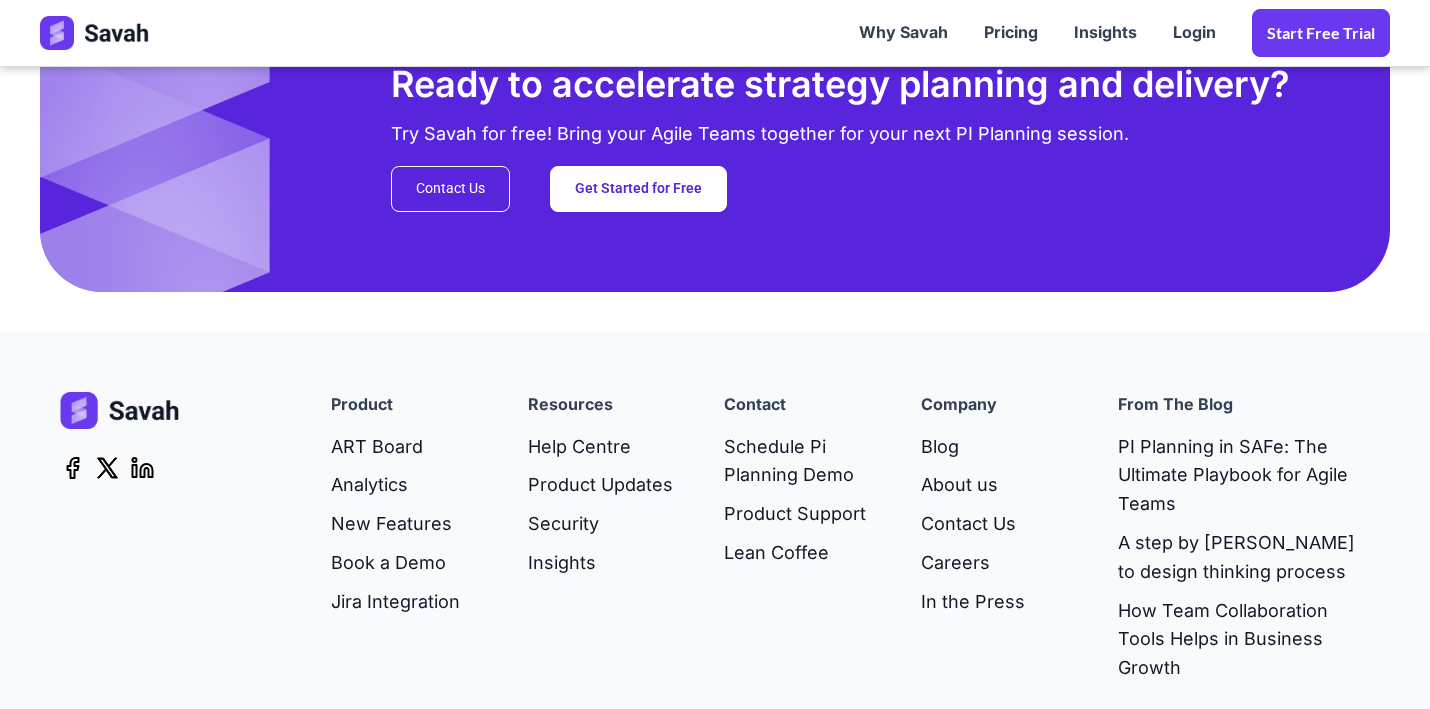 scroll, scrollTop: 5853, scrollLeft: 0, axis: vertical 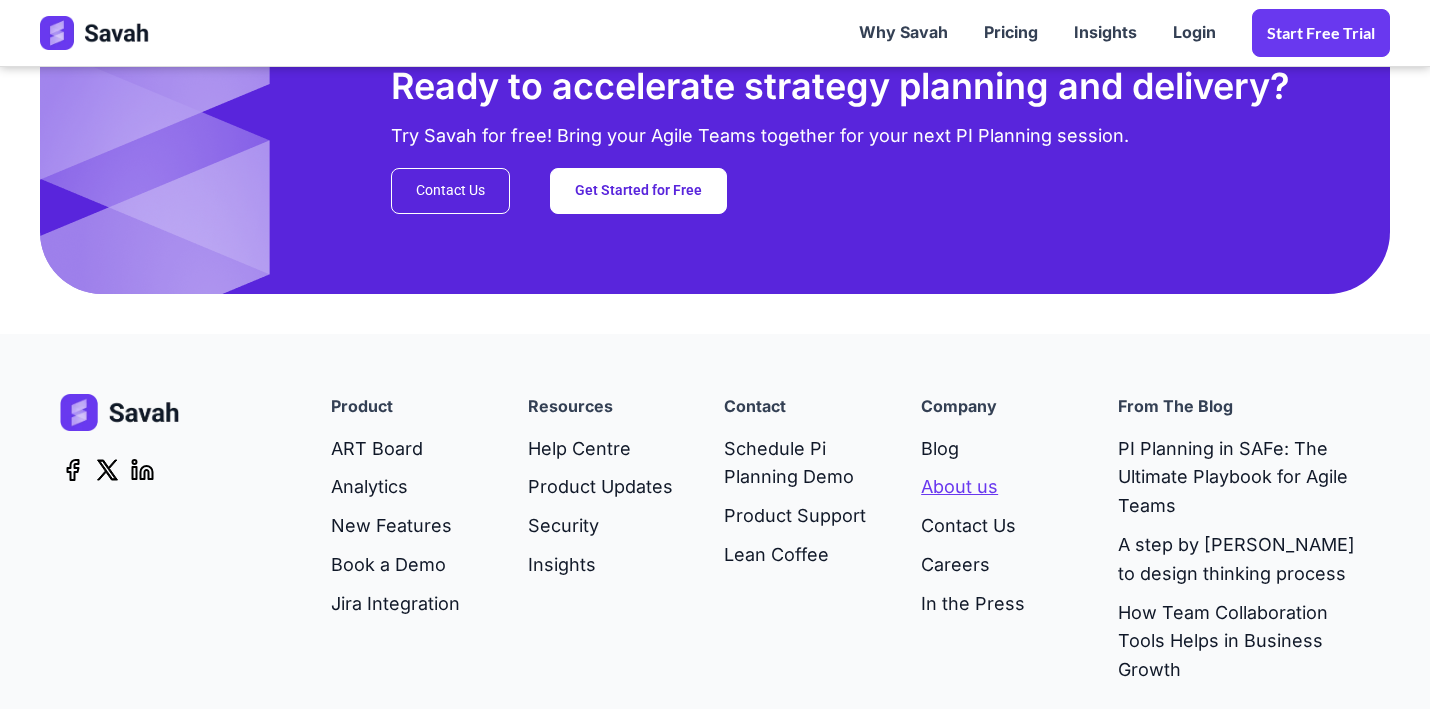 click on "About us" at bounding box center (973, 487) 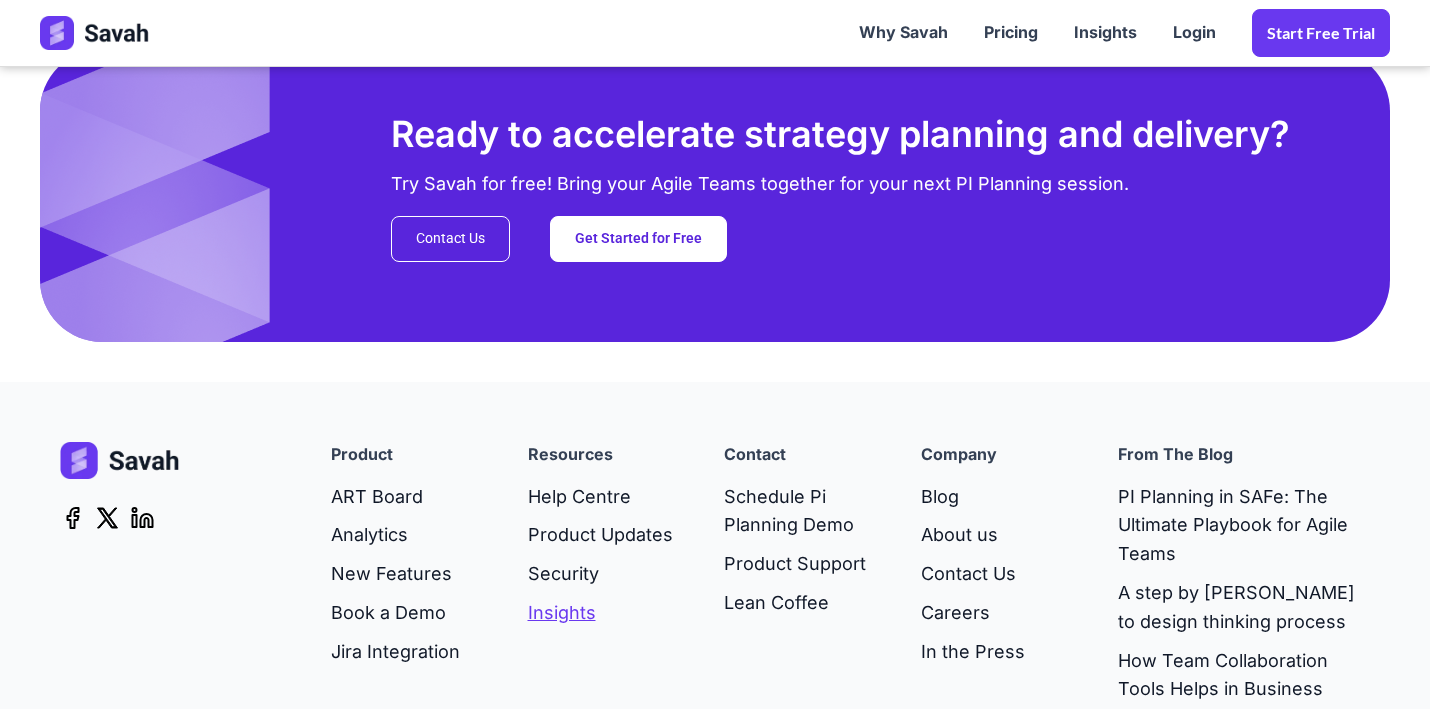 scroll, scrollTop: 5836, scrollLeft: 0, axis: vertical 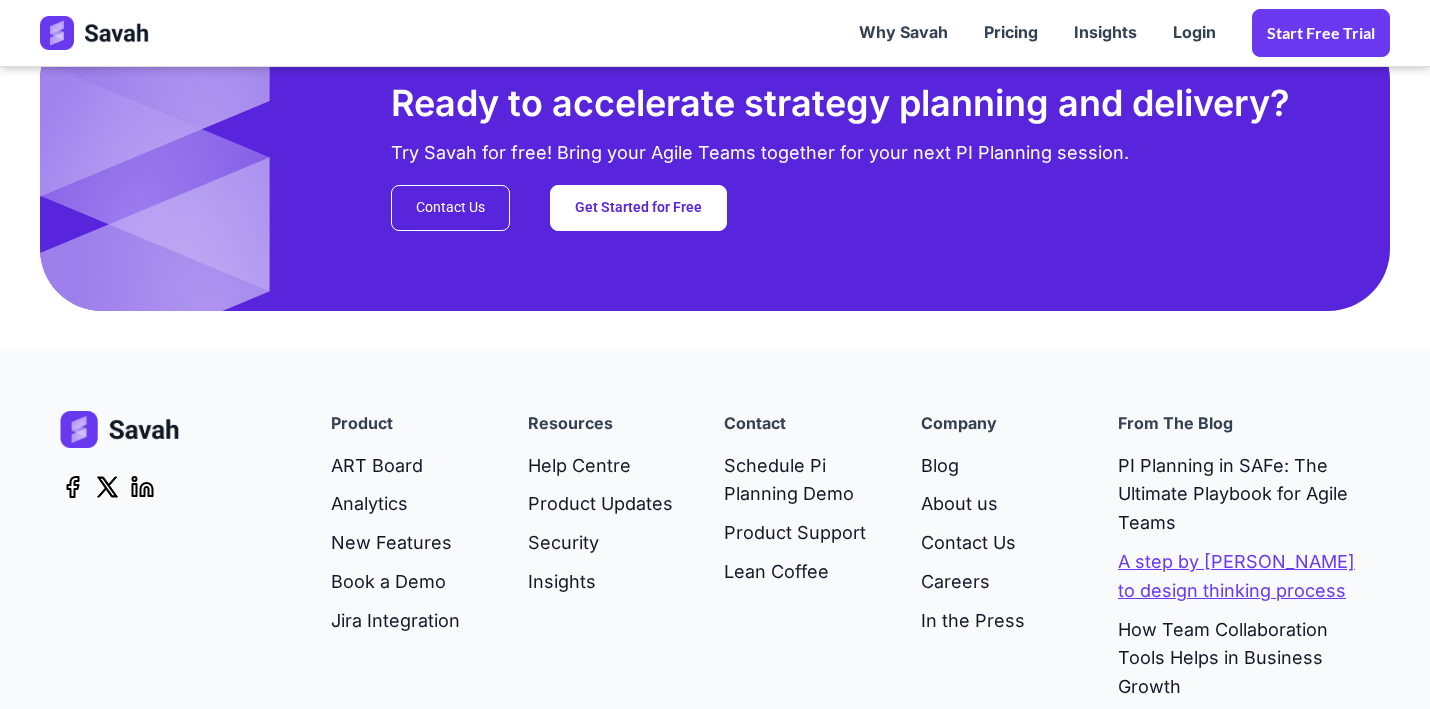 click on "A step by [PERSON_NAME] to design thinking process" at bounding box center (1244, 577) 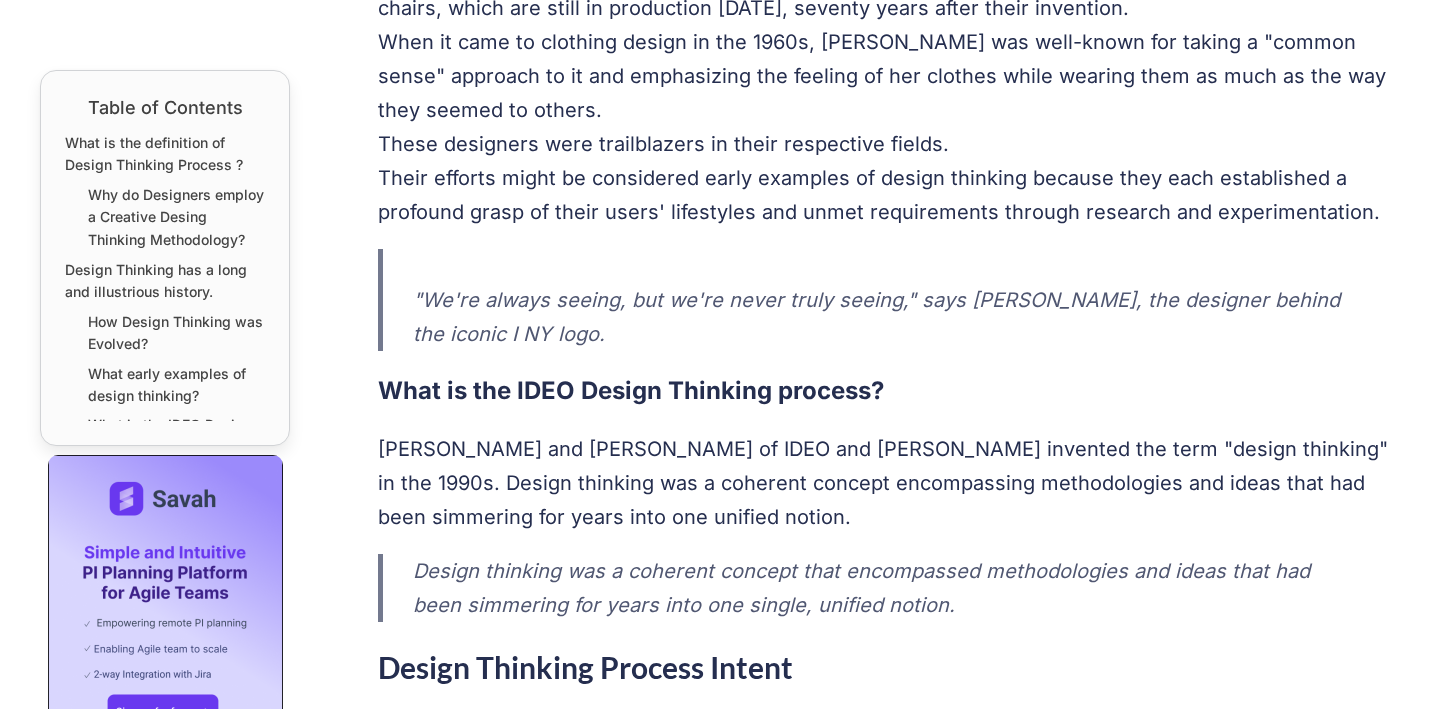 scroll, scrollTop: 1759, scrollLeft: 0, axis: vertical 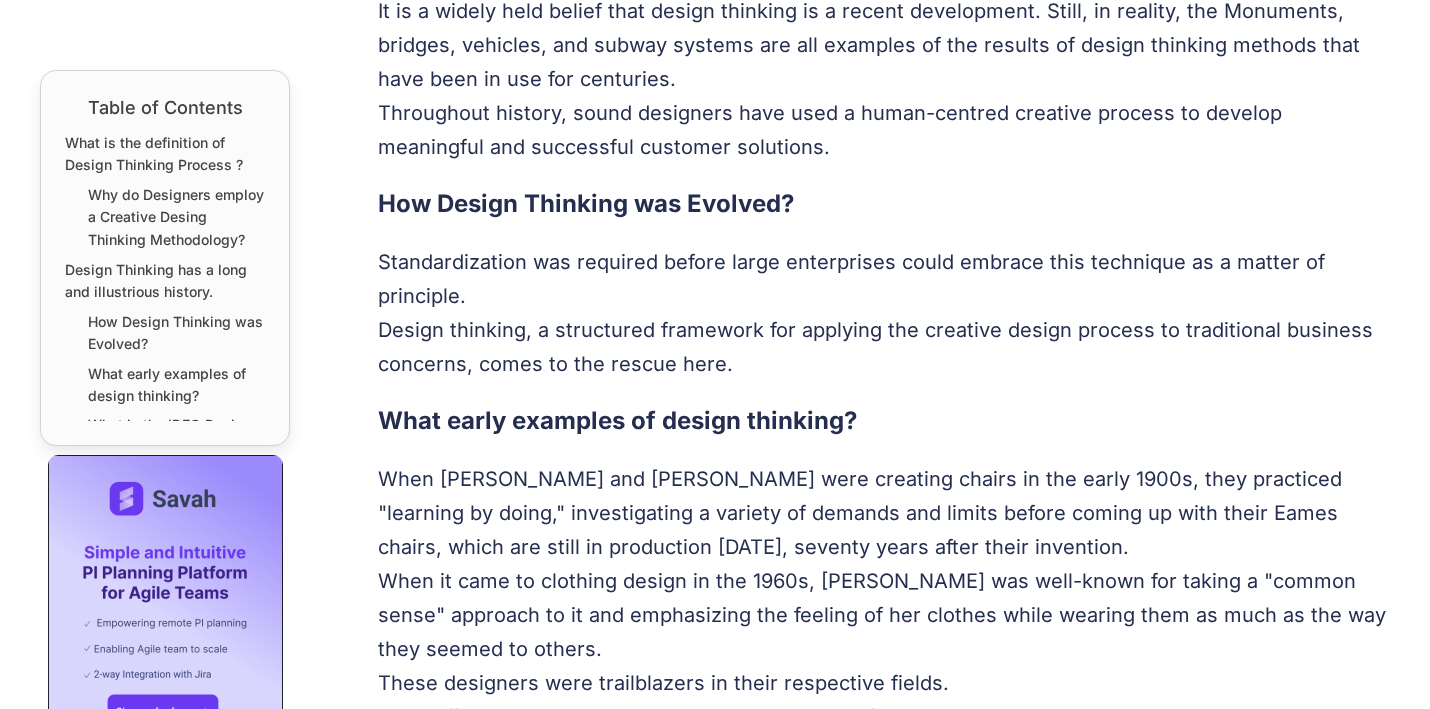 click on "How Design Thinking was Evolved?" at bounding box center (884, 204) 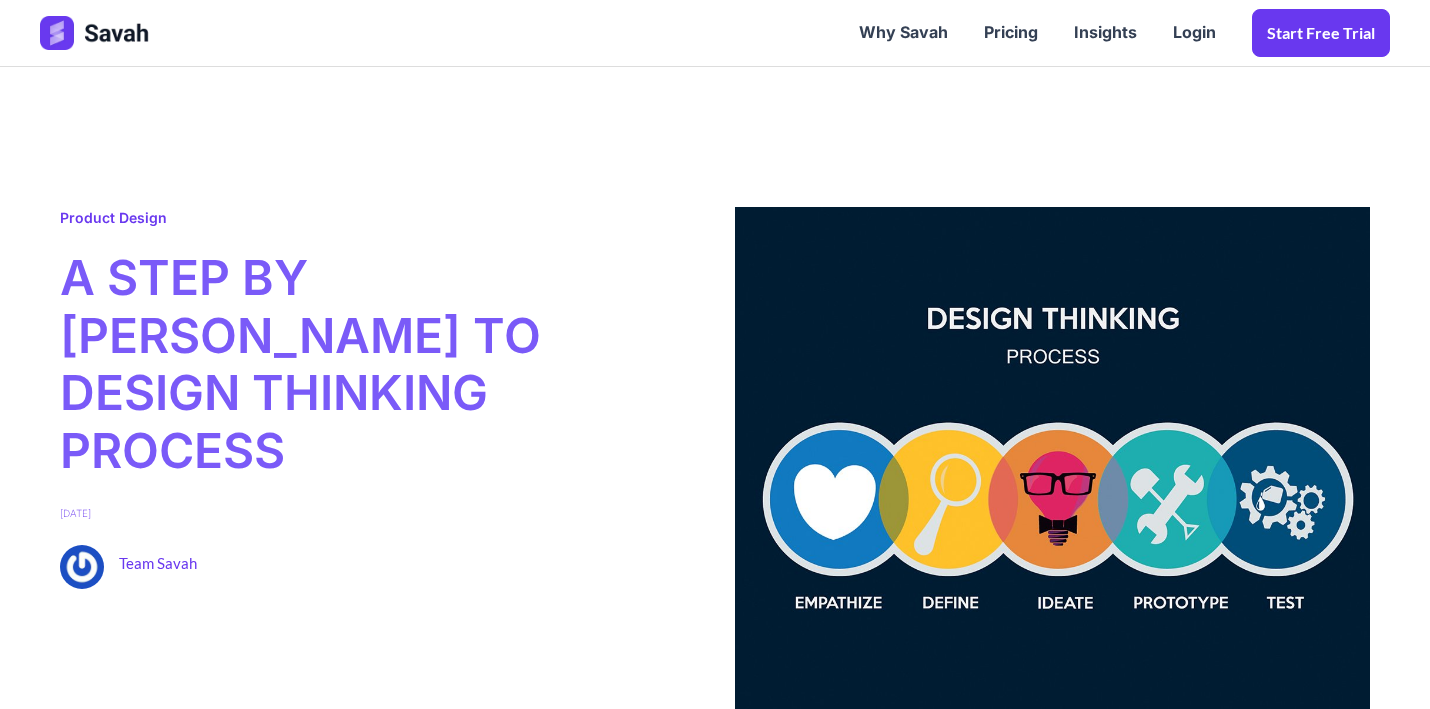 scroll, scrollTop: 0, scrollLeft: 0, axis: both 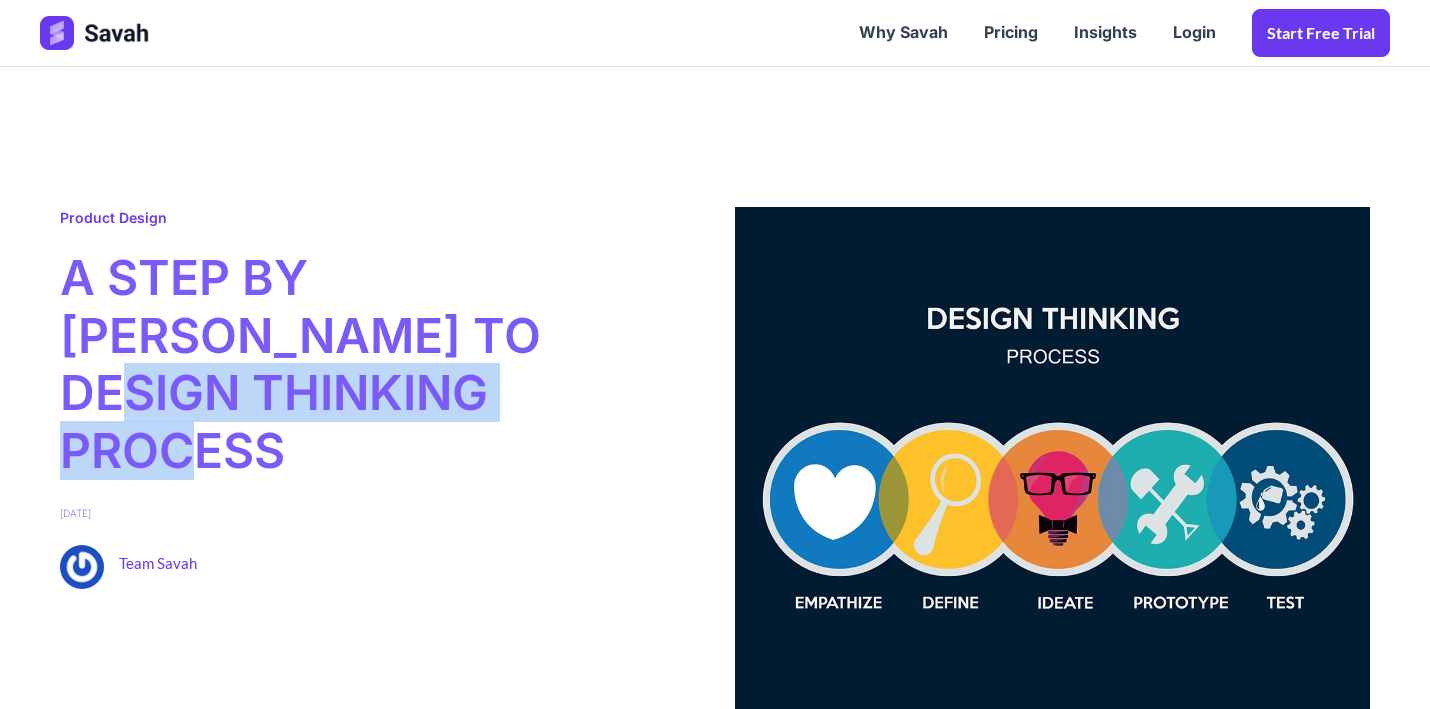 drag, startPoint x: 311, startPoint y: 397, endPoint x: 196, endPoint y: 328, distance: 134.1119 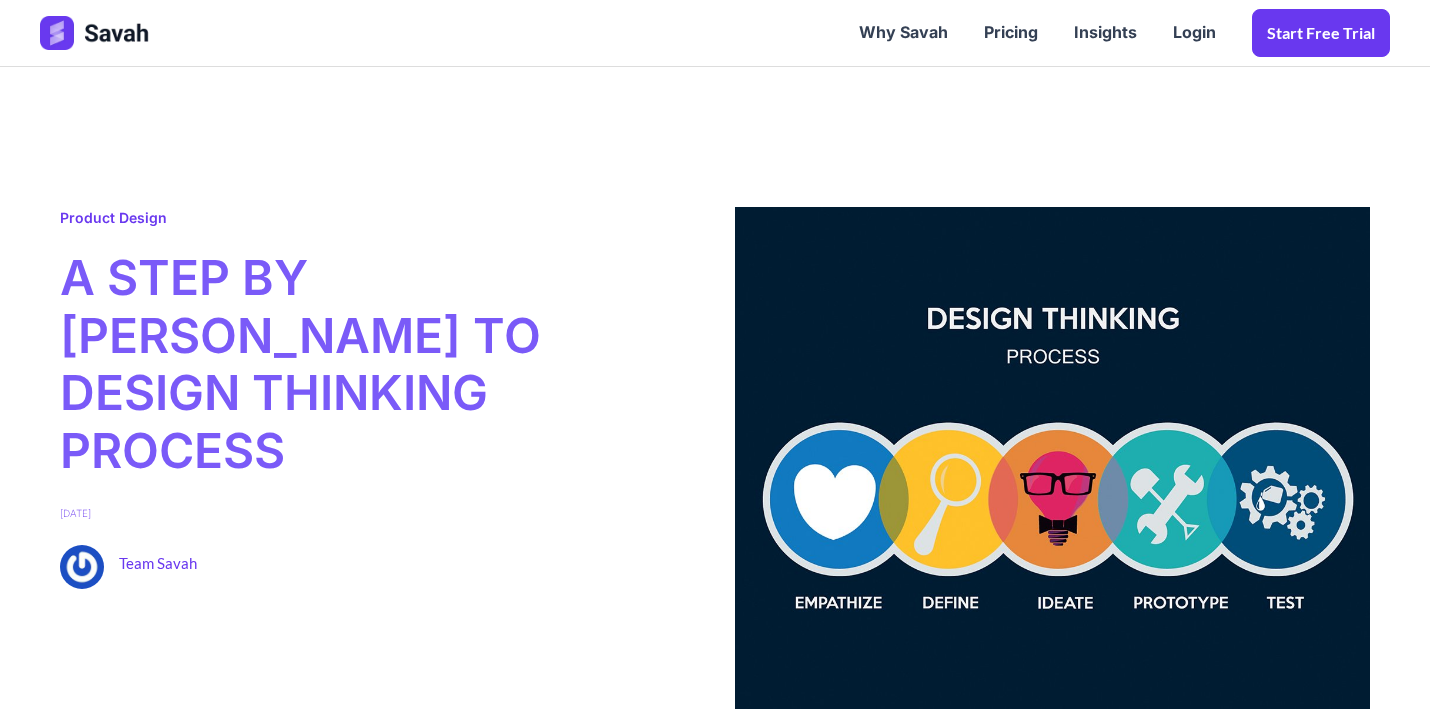 scroll, scrollTop: 0, scrollLeft: 0, axis: both 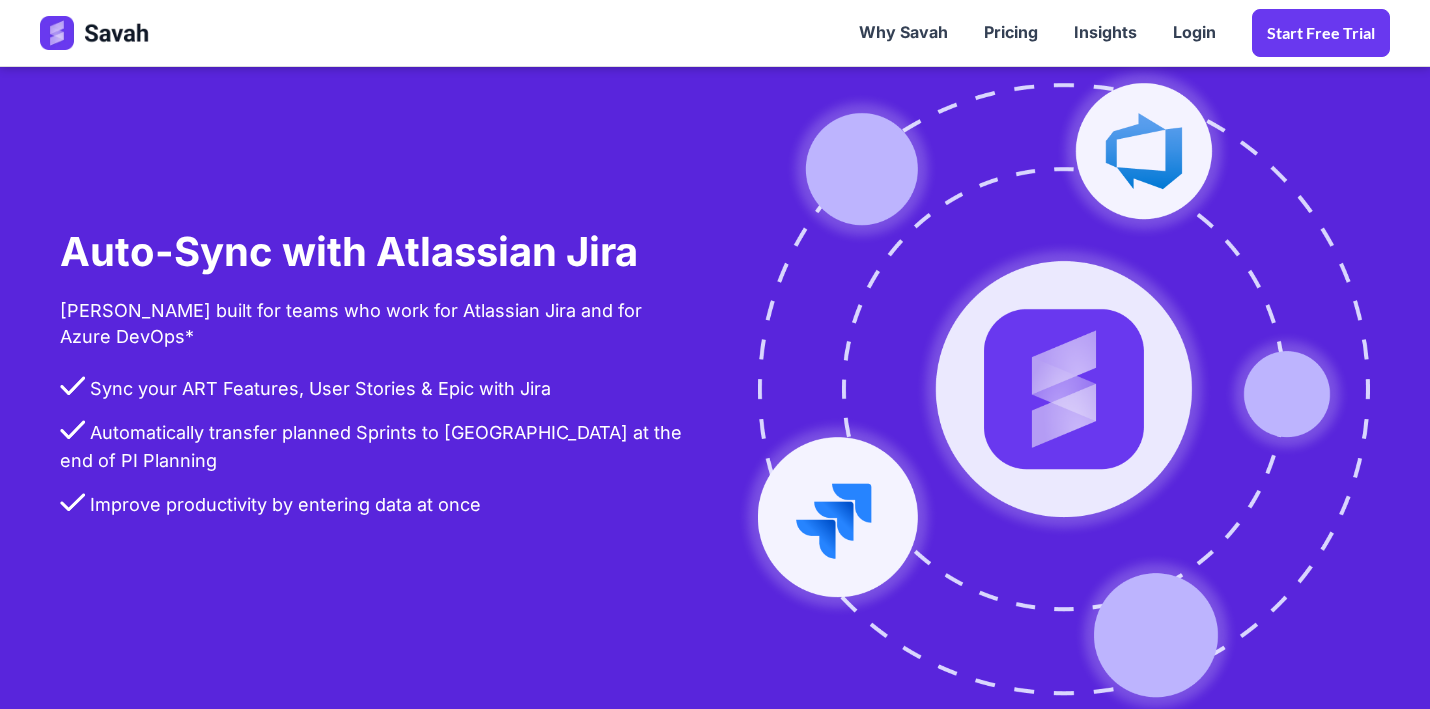 drag, startPoint x: 42, startPoint y: 260, endPoint x: 506, endPoint y: 468, distance: 508.48795 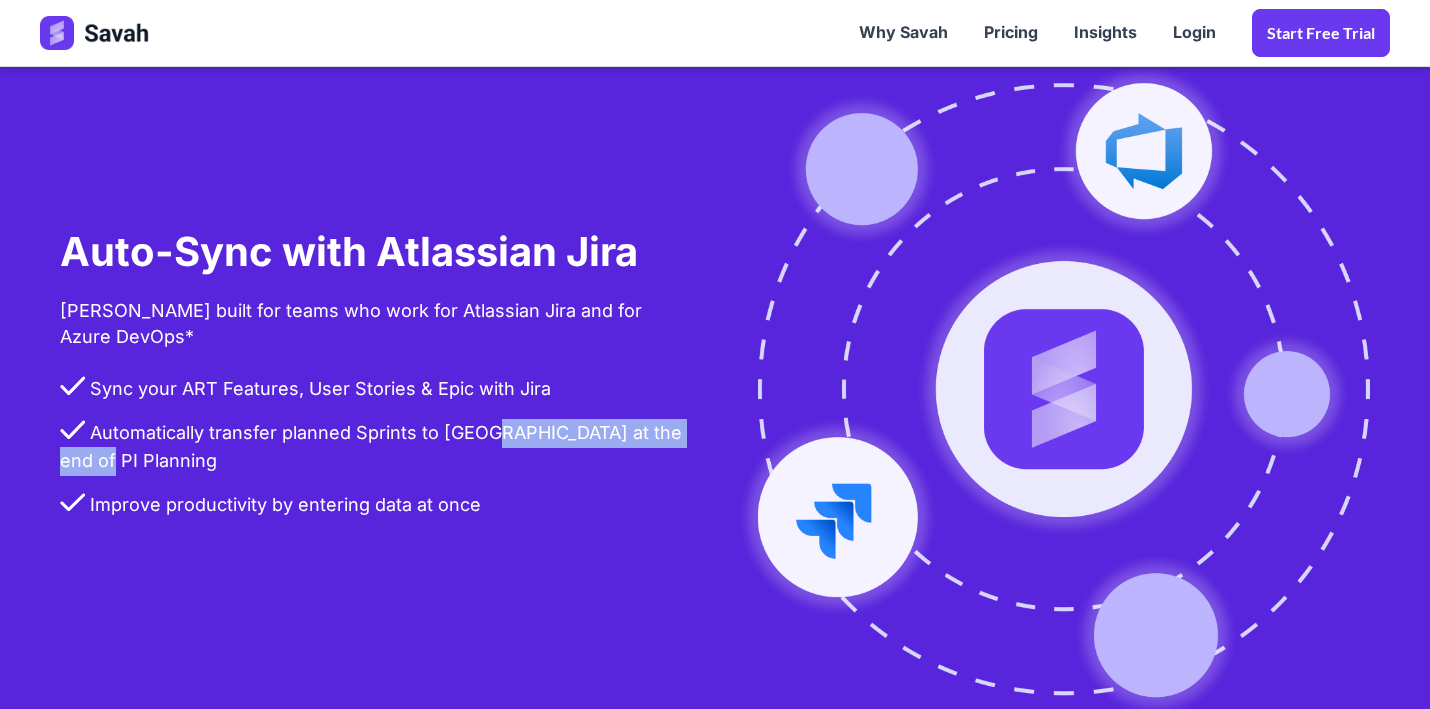 click on "Automatically transfer planned Sprints to [GEOGRAPHIC_DATA] at the end of PI Planning" at bounding box center (377, 455) 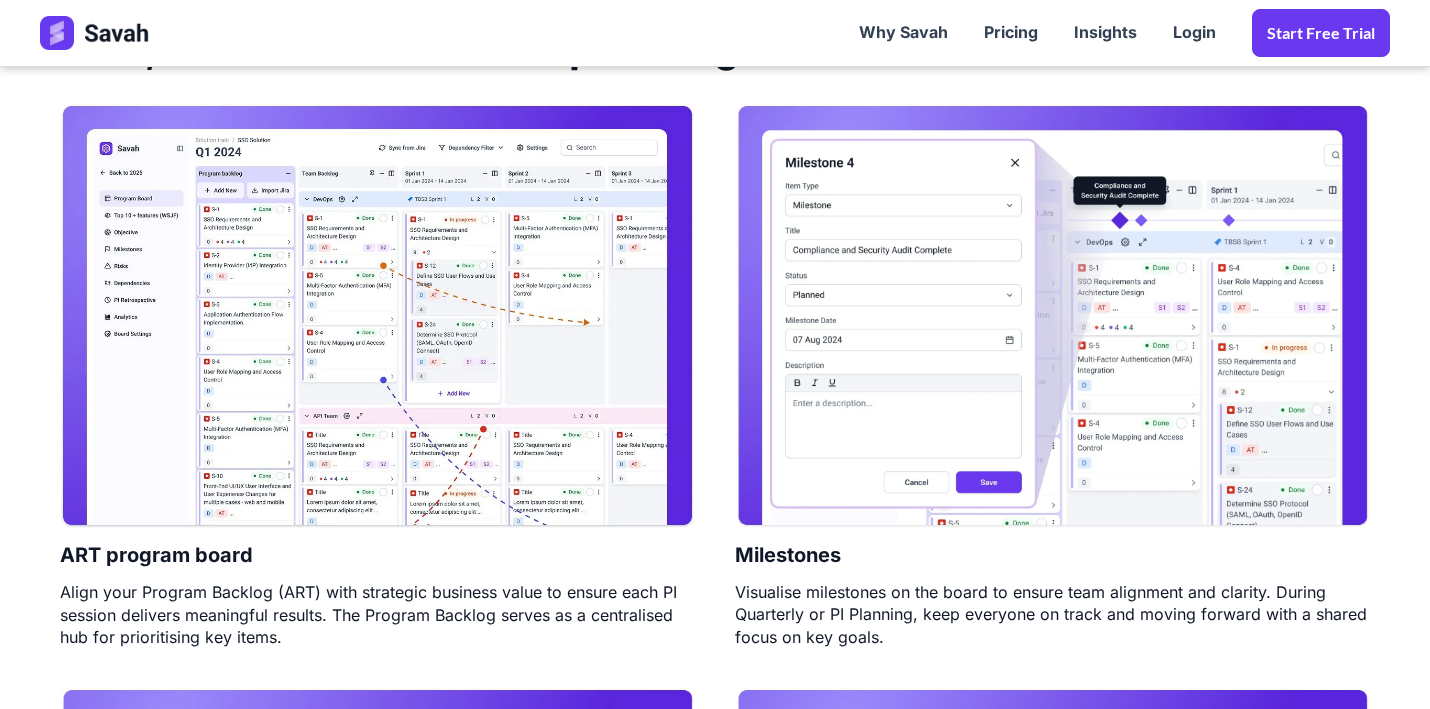 scroll, scrollTop: 908, scrollLeft: 0, axis: vertical 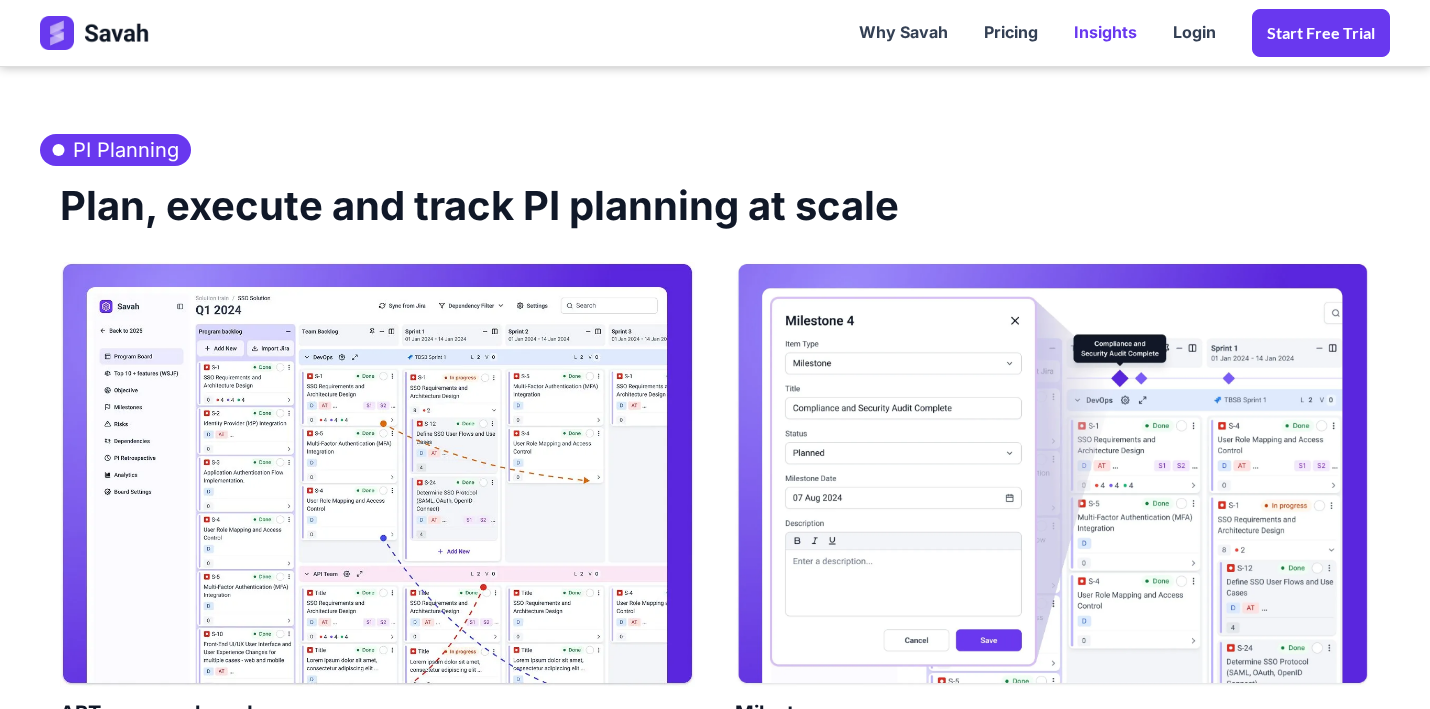 click on "Insights" at bounding box center [1105, 33] 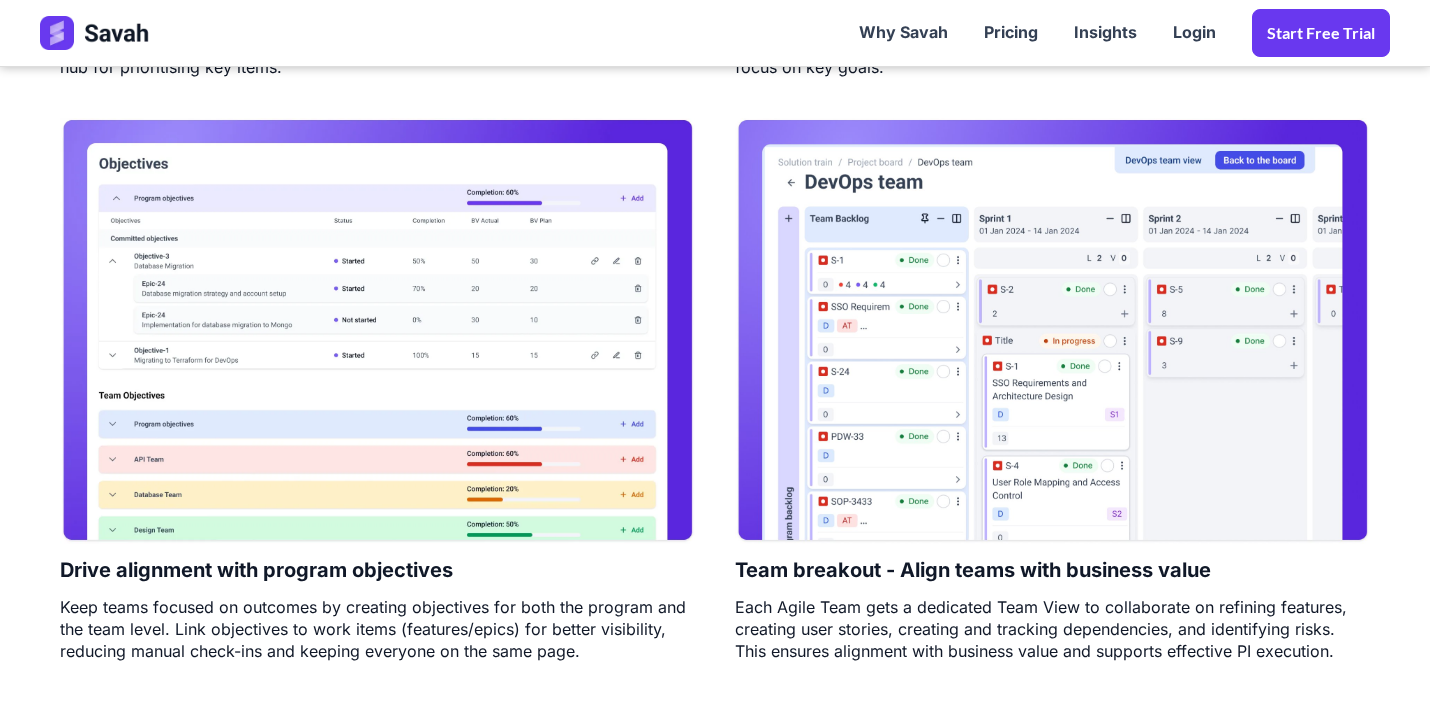 scroll, scrollTop: 2225, scrollLeft: 0, axis: vertical 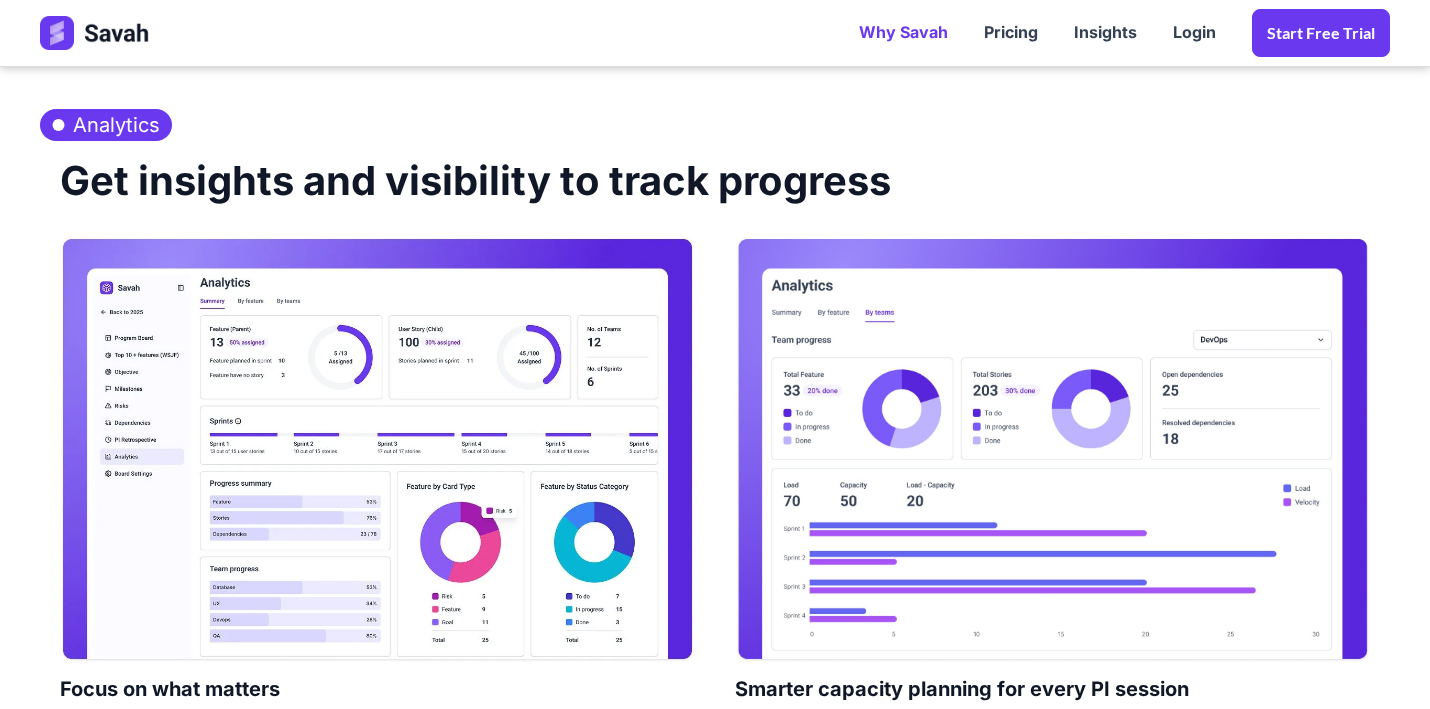 click on "Why Savah" at bounding box center (903, 33) 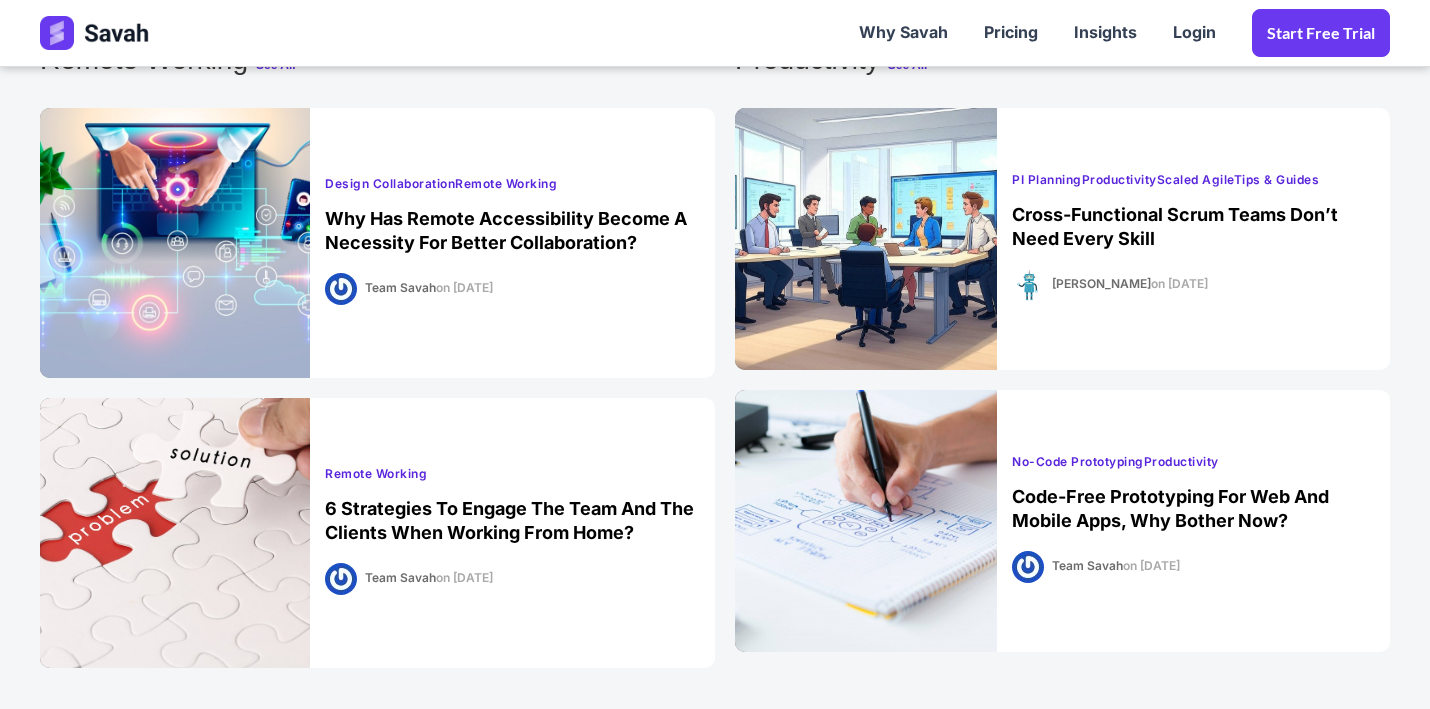 scroll, scrollTop: 1914, scrollLeft: 0, axis: vertical 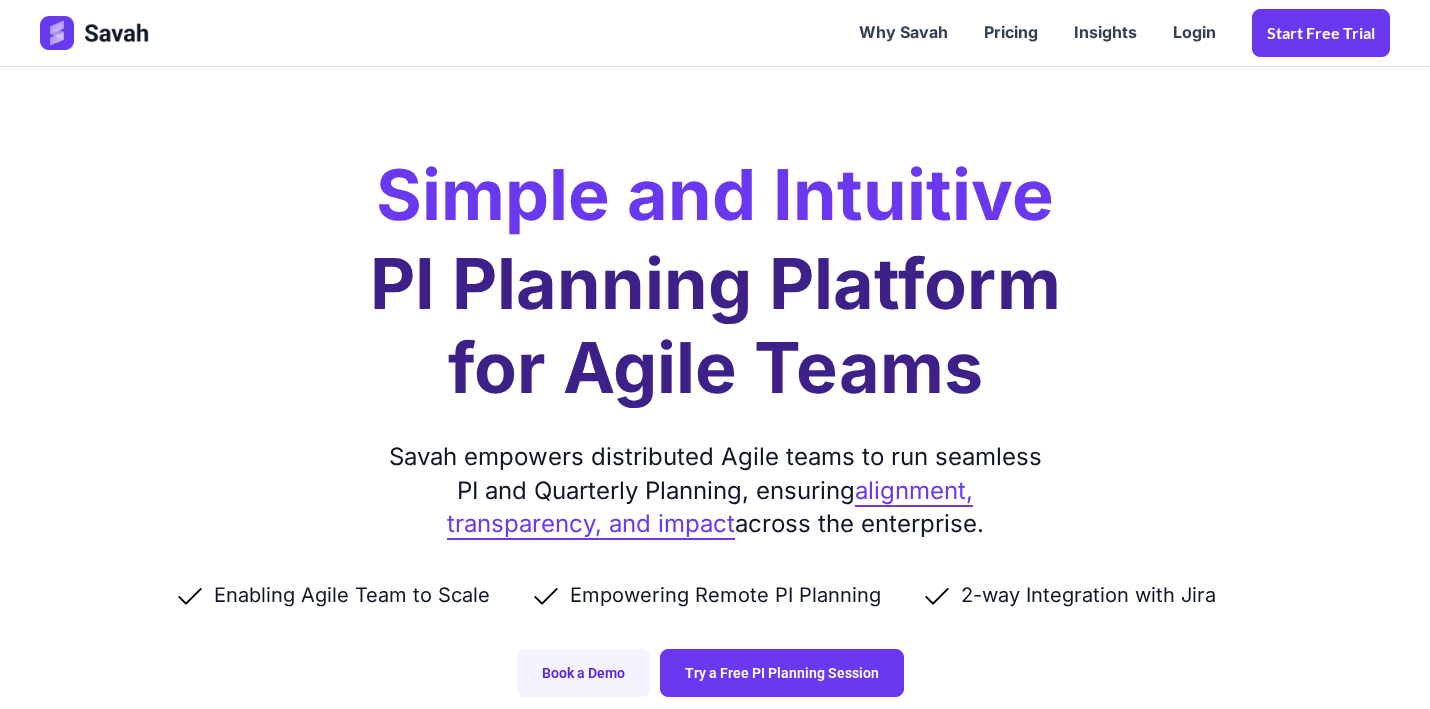 click on "Simple and Intuitive PI Planning Platform for Agile Teams Savah empowers distributed Agile teams to run seamless PI and Quarterly Planning, ensuring  alignment, transparency, and impact  across the enterprise. Enabling Agile Team to Scale Empowering Remote PI Planning 2-way Integration with Jira Book a Demo Try a Free PI Planning Session" at bounding box center (715, 368) 